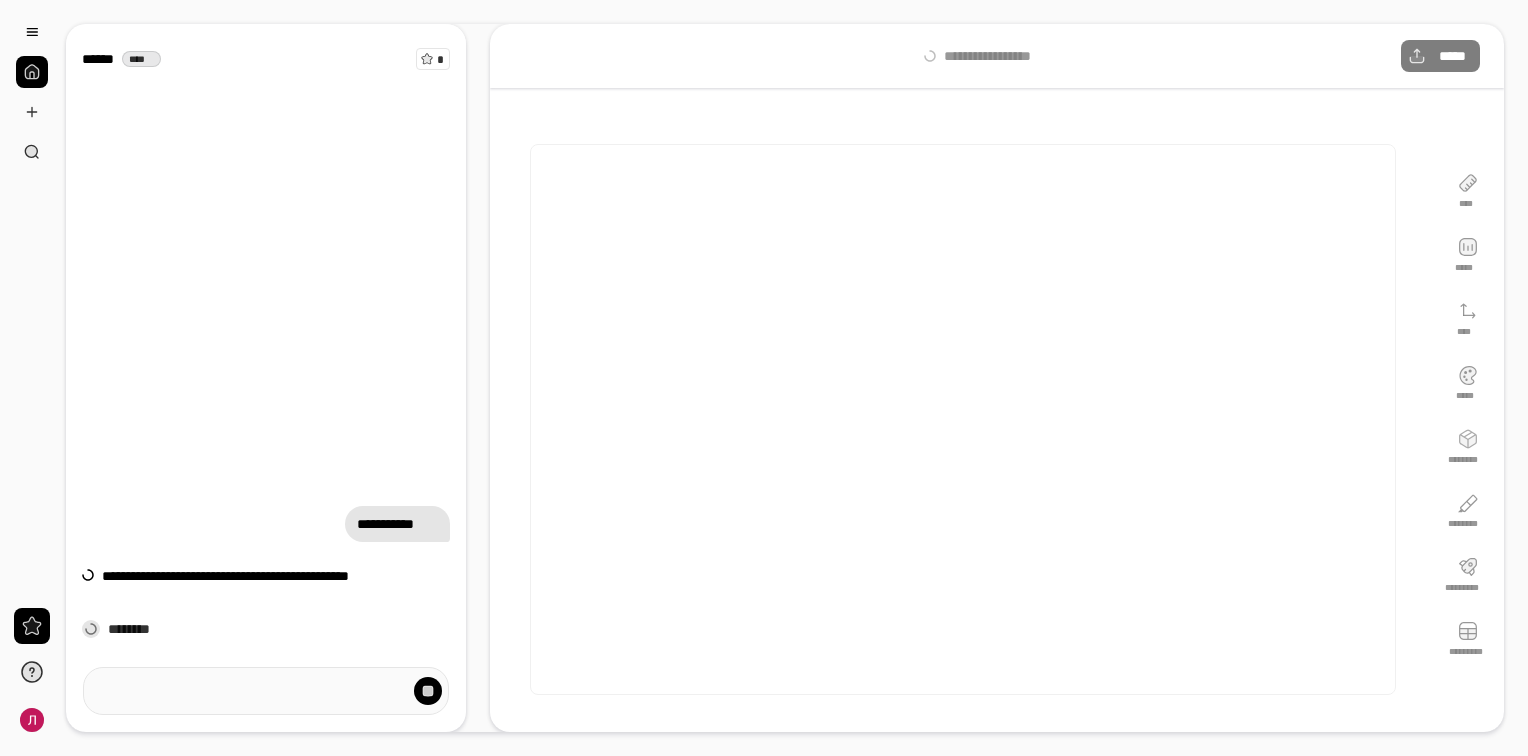 scroll, scrollTop: 0, scrollLeft: 0, axis: both 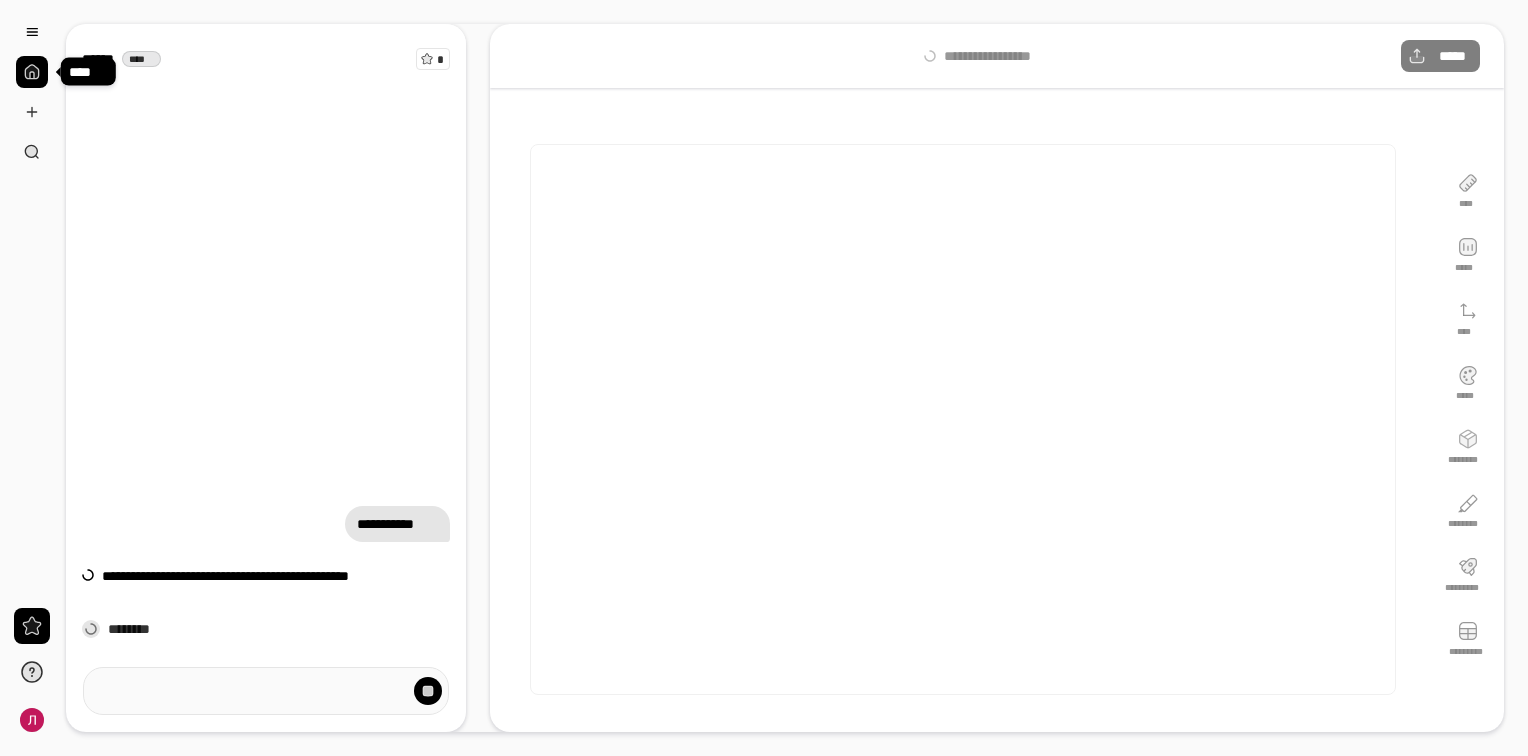 click at bounding box center [32, 72] 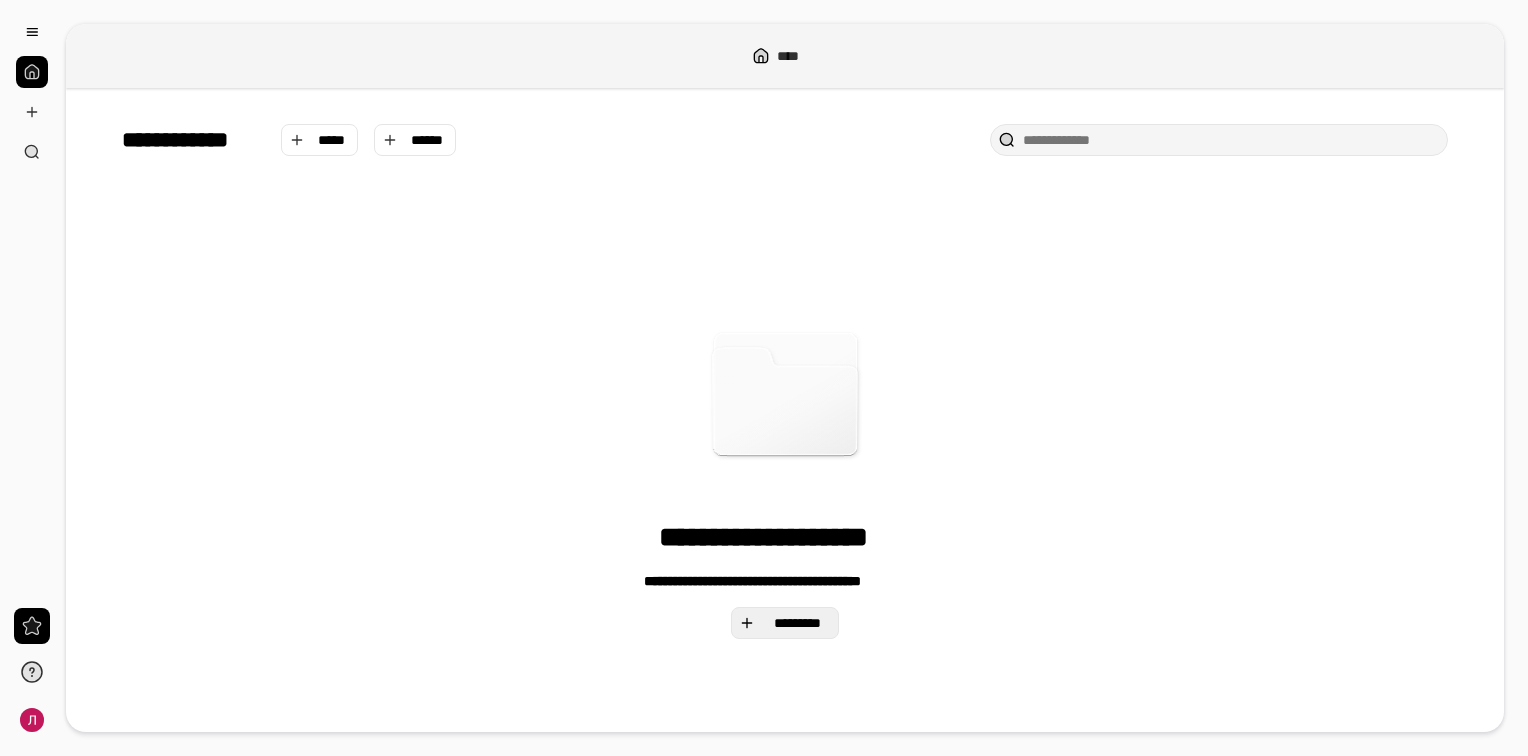 click on "*********" at bounding box center (797, 623) 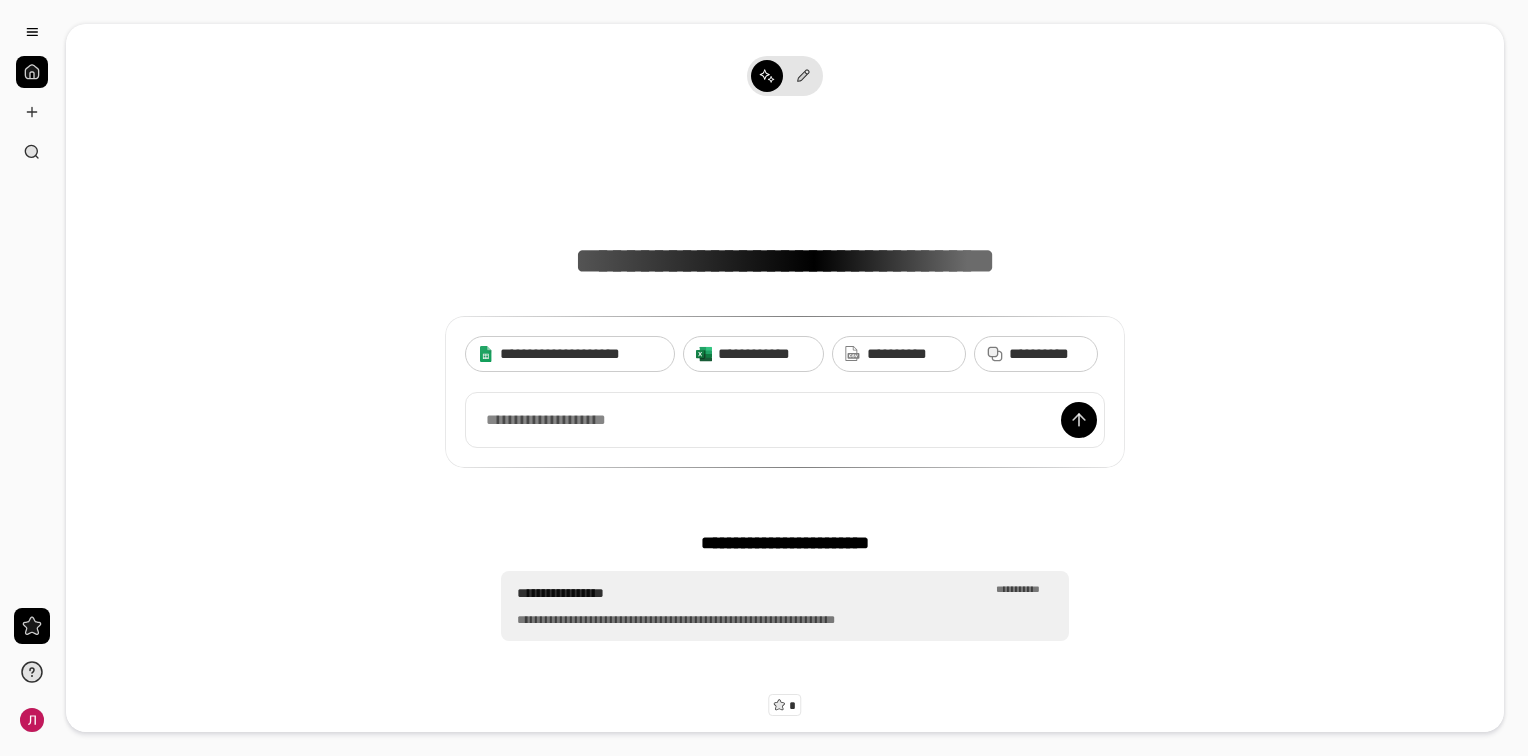 click on "**********" at bounding box center [785, 620] 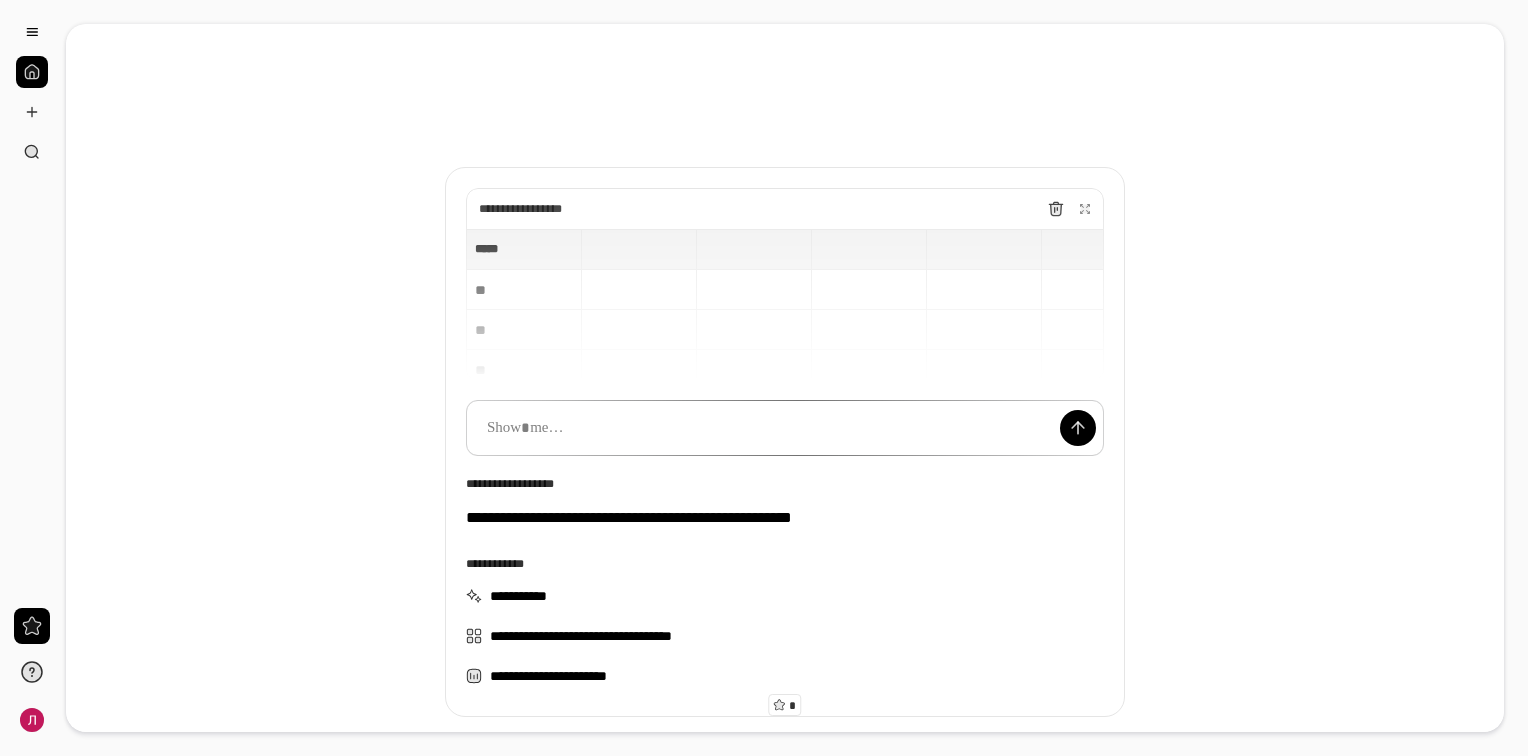 scroll, scrollTop: 104, scrollLeft: 0, axis: vertical 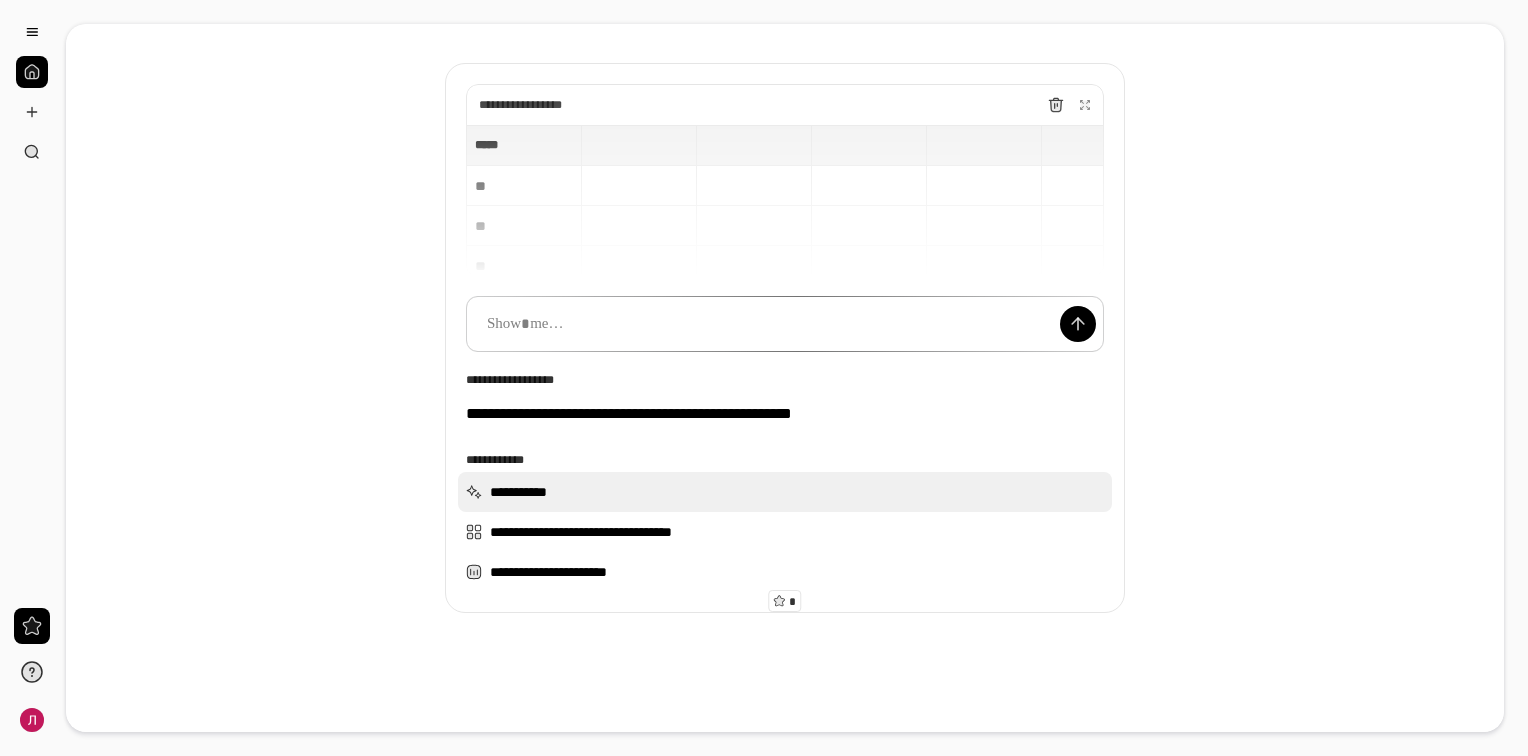 click on "**********" at bounding box center (785, 492) 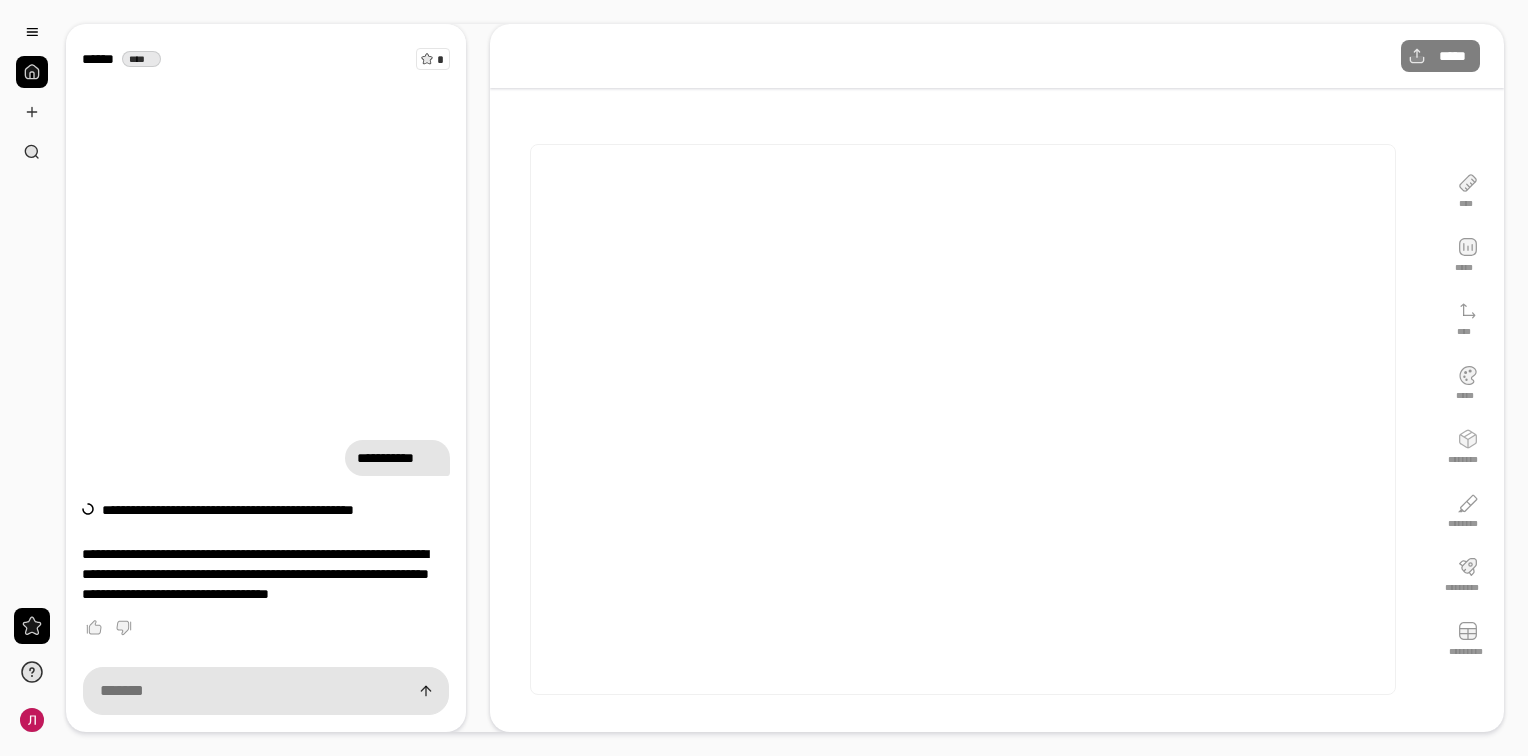 click on "**** ***** **** ***** ******** ******** ********* *********" at bounding box center [1468, 419] 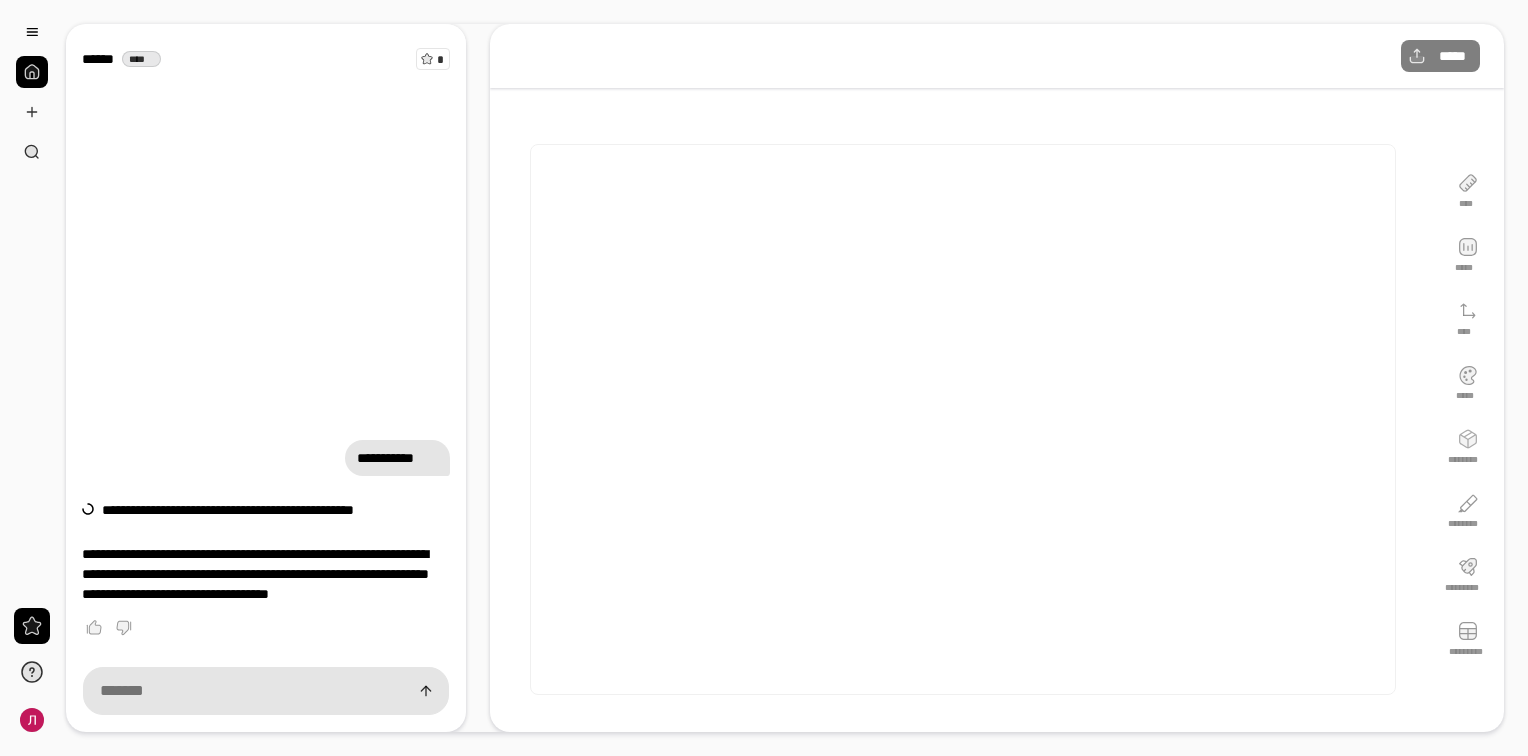 click at bounding box center (32, 72) 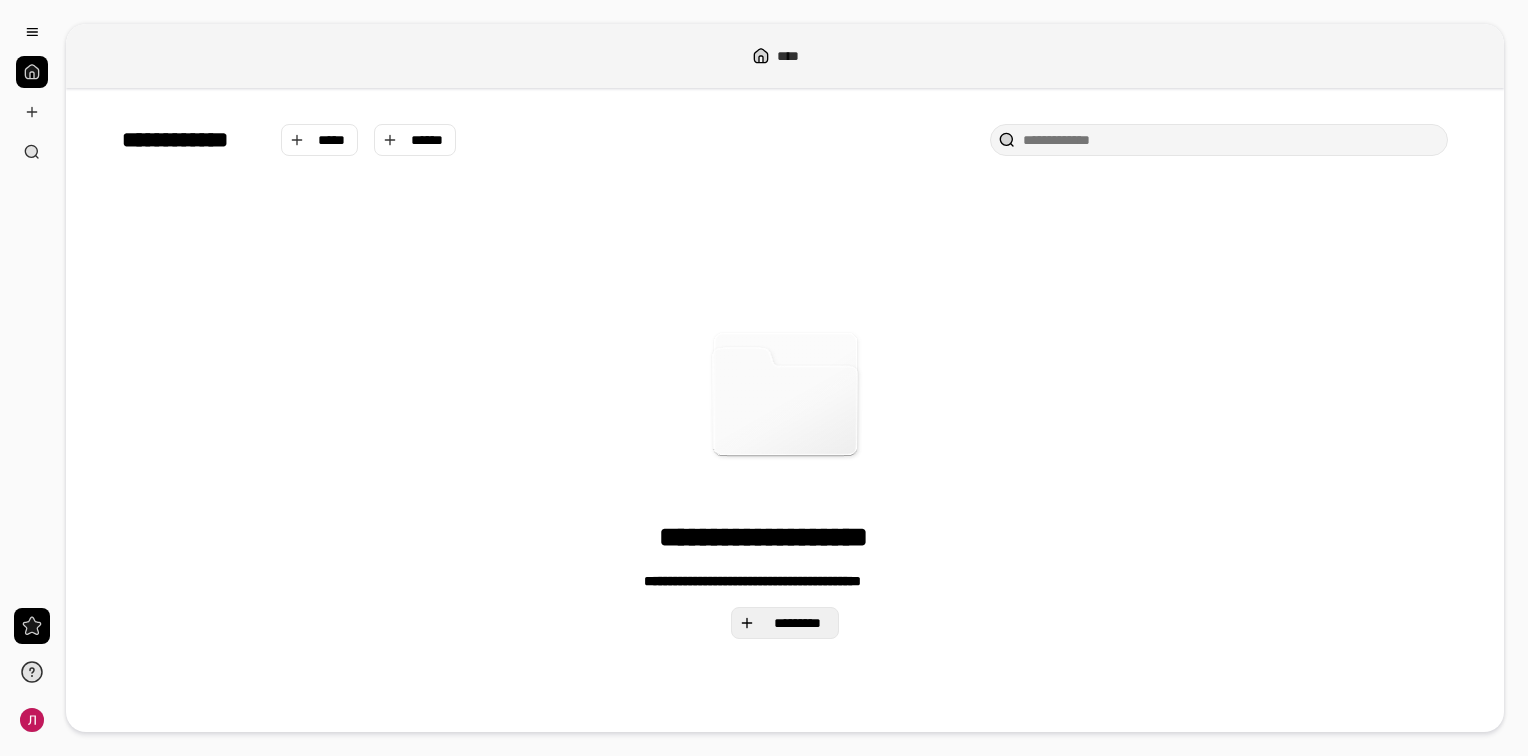 click on "*********" at bounding box center [785, 623] 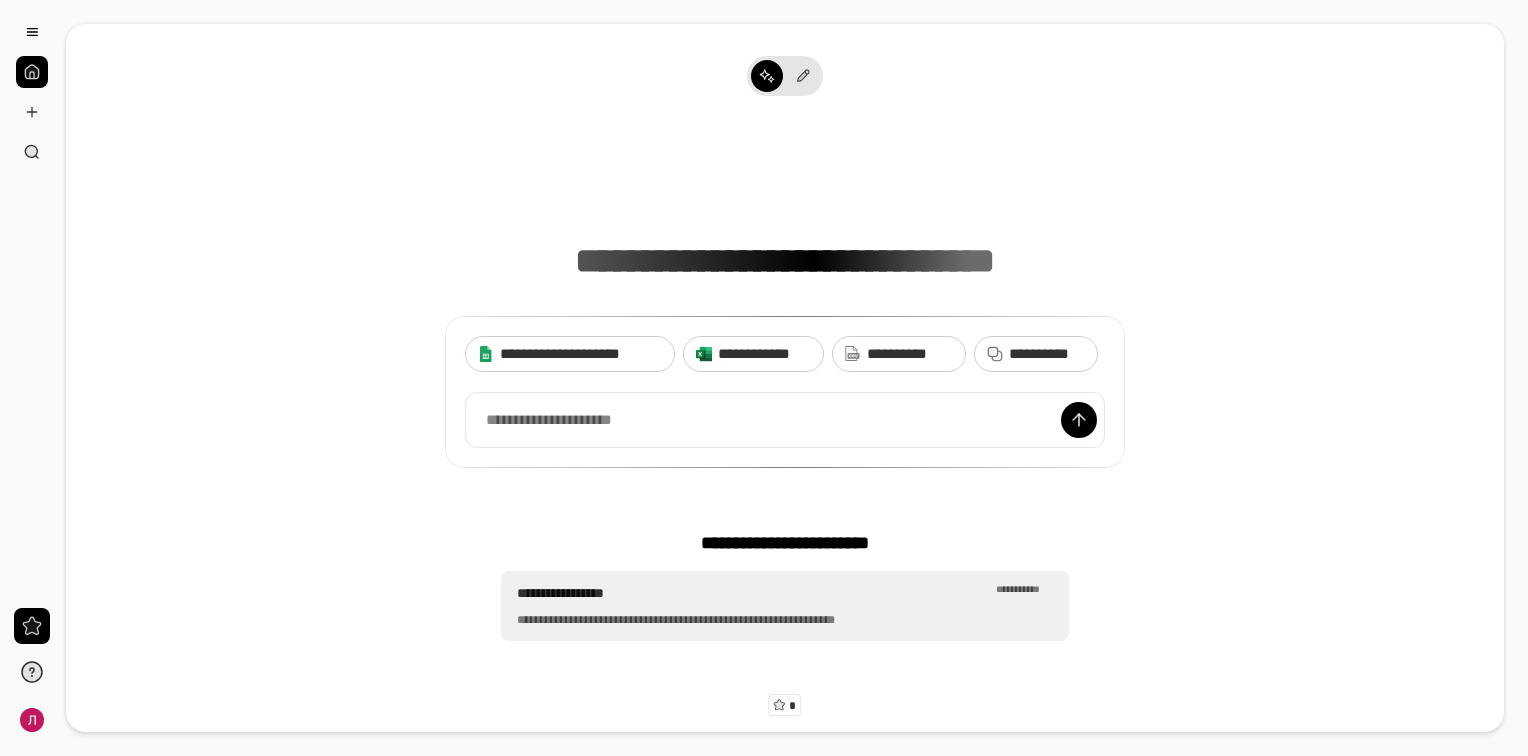 click on "**********" at bounding box center (785, 620) 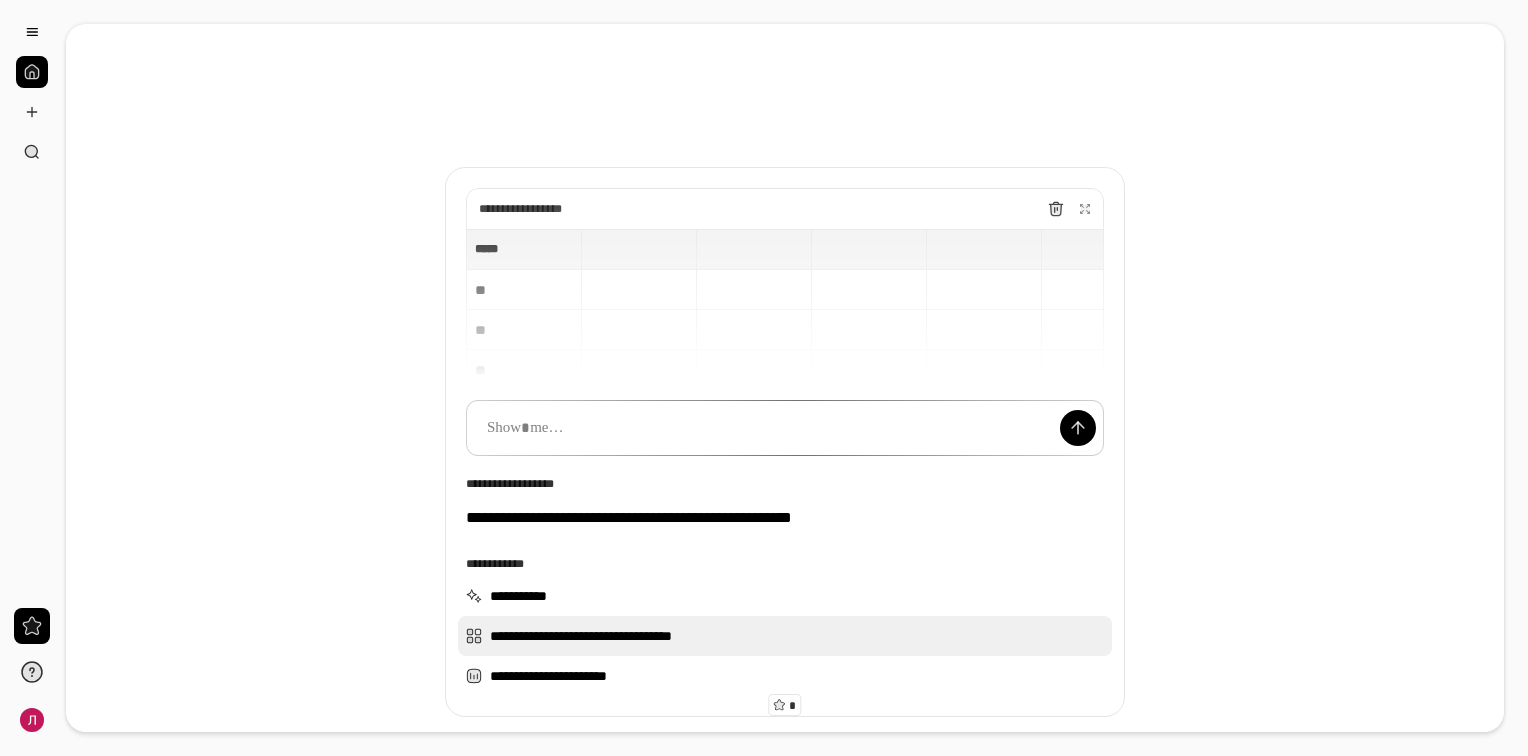 click on "**********" at bounding box center [785, 636] 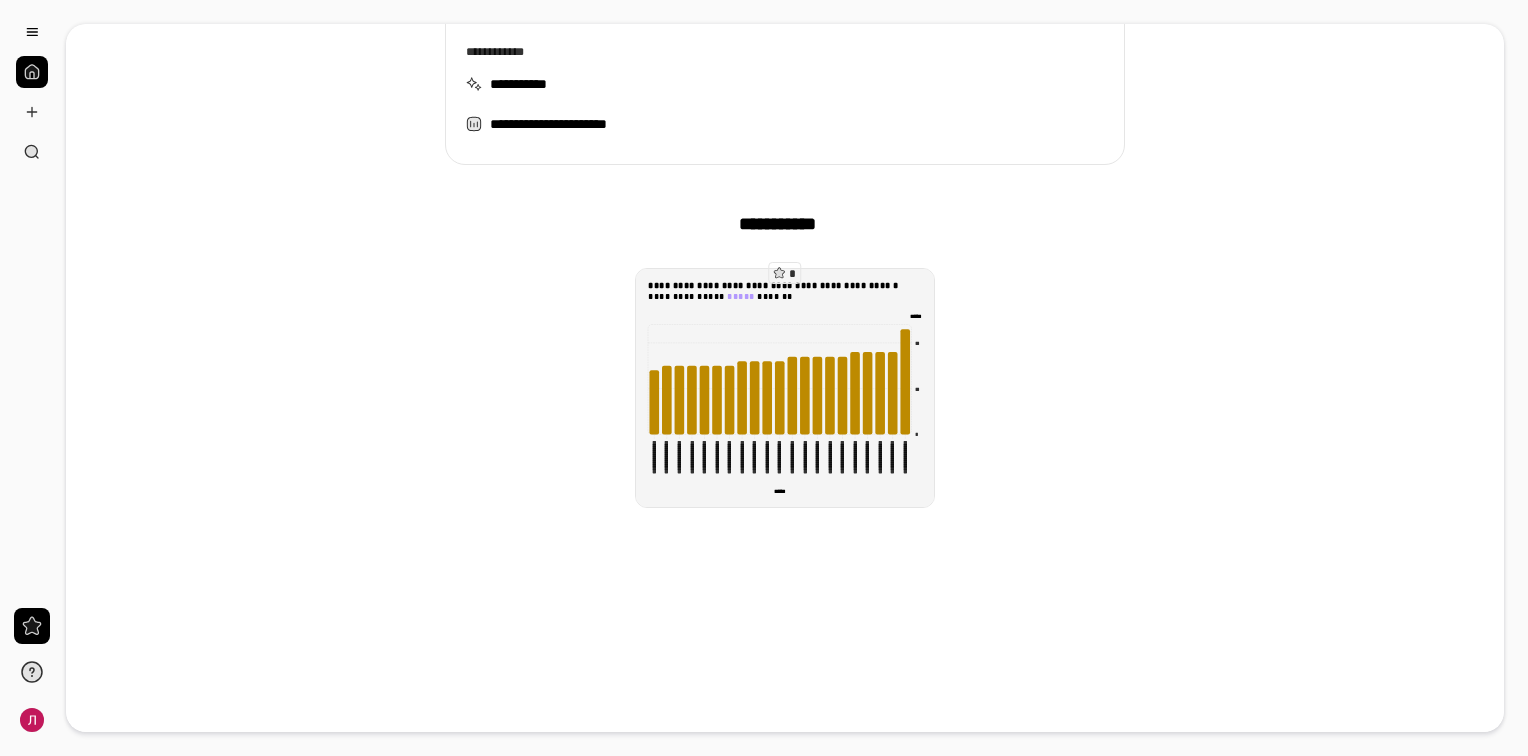 scroll, scrollTop: 440, scrollLeft: 0, axis: vertical 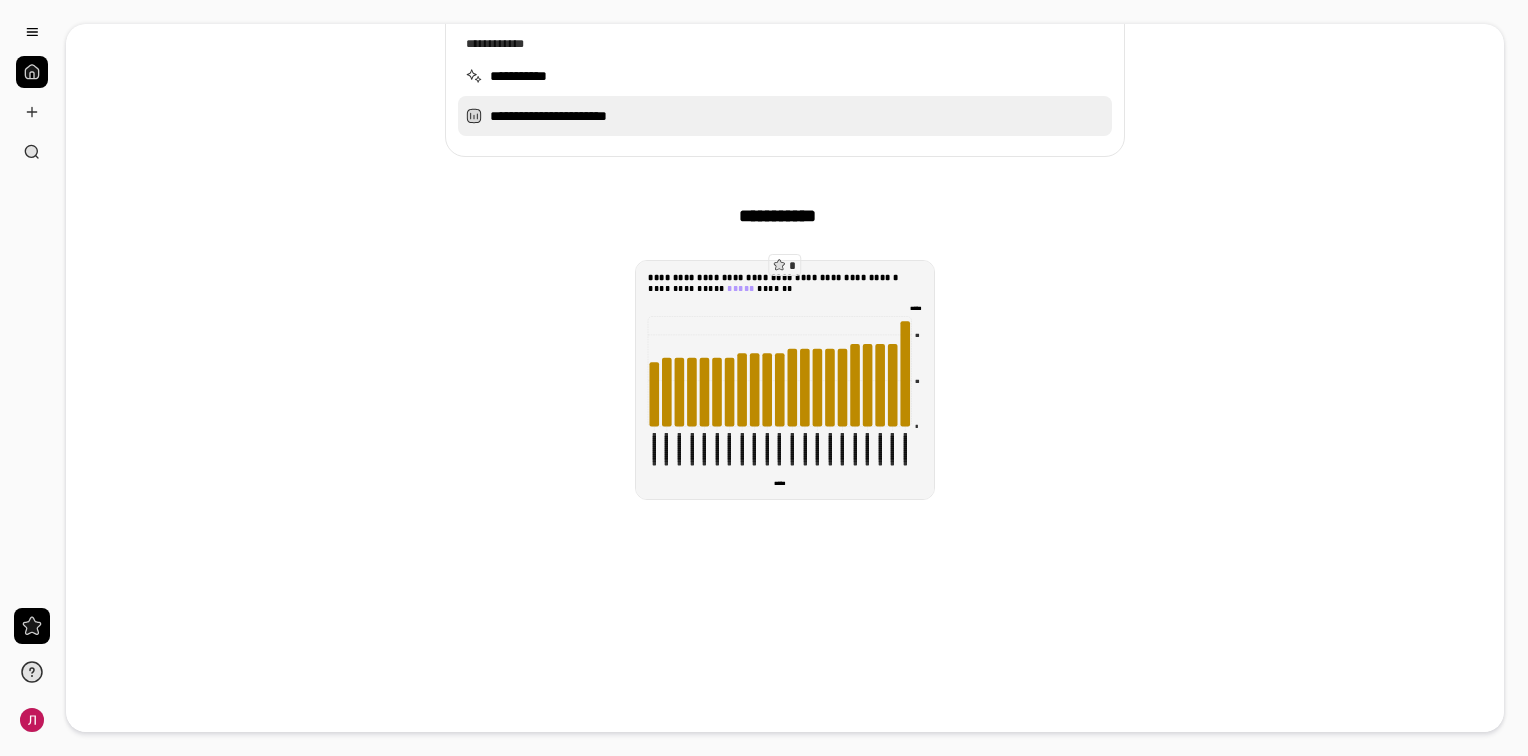 click on "**********" at bounding box center (785, 116) 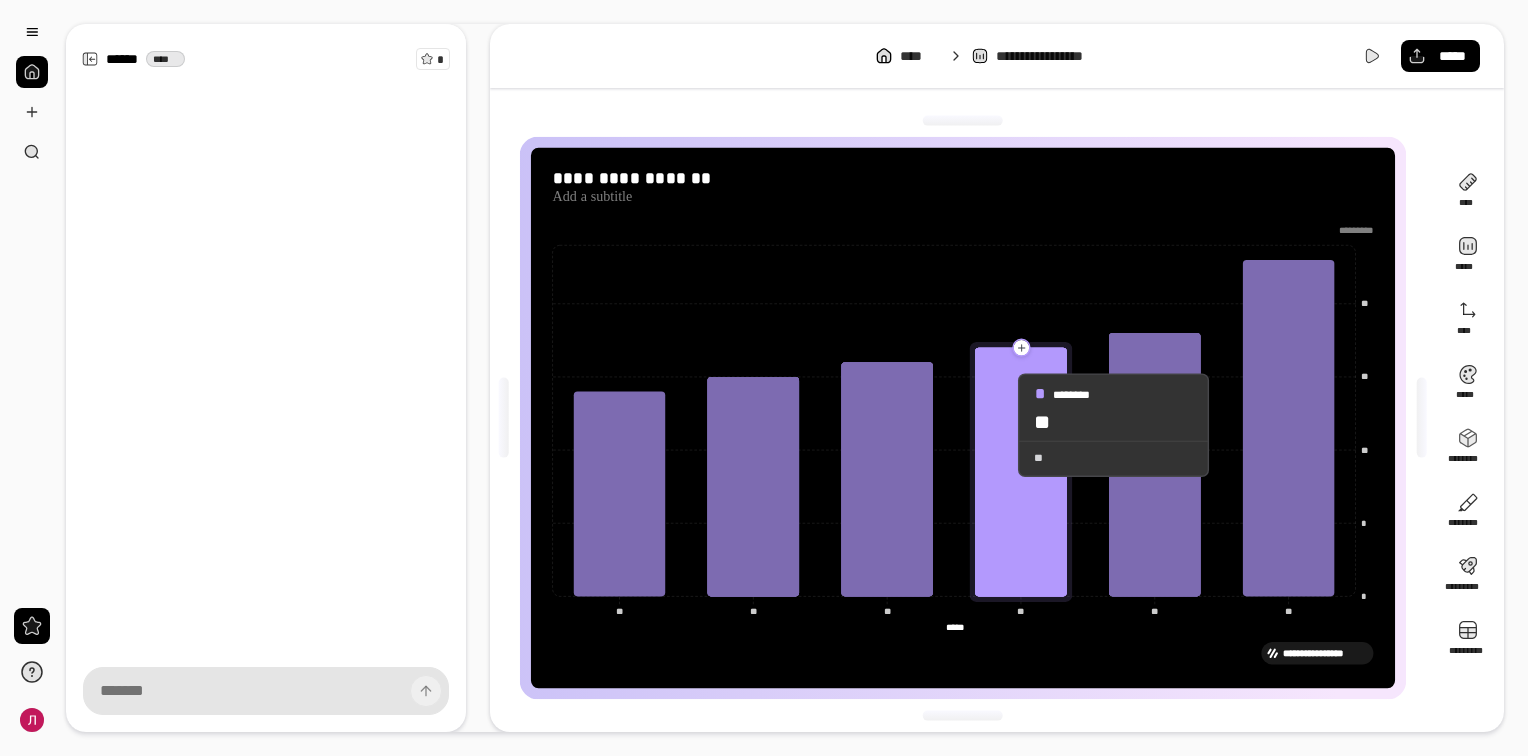 click 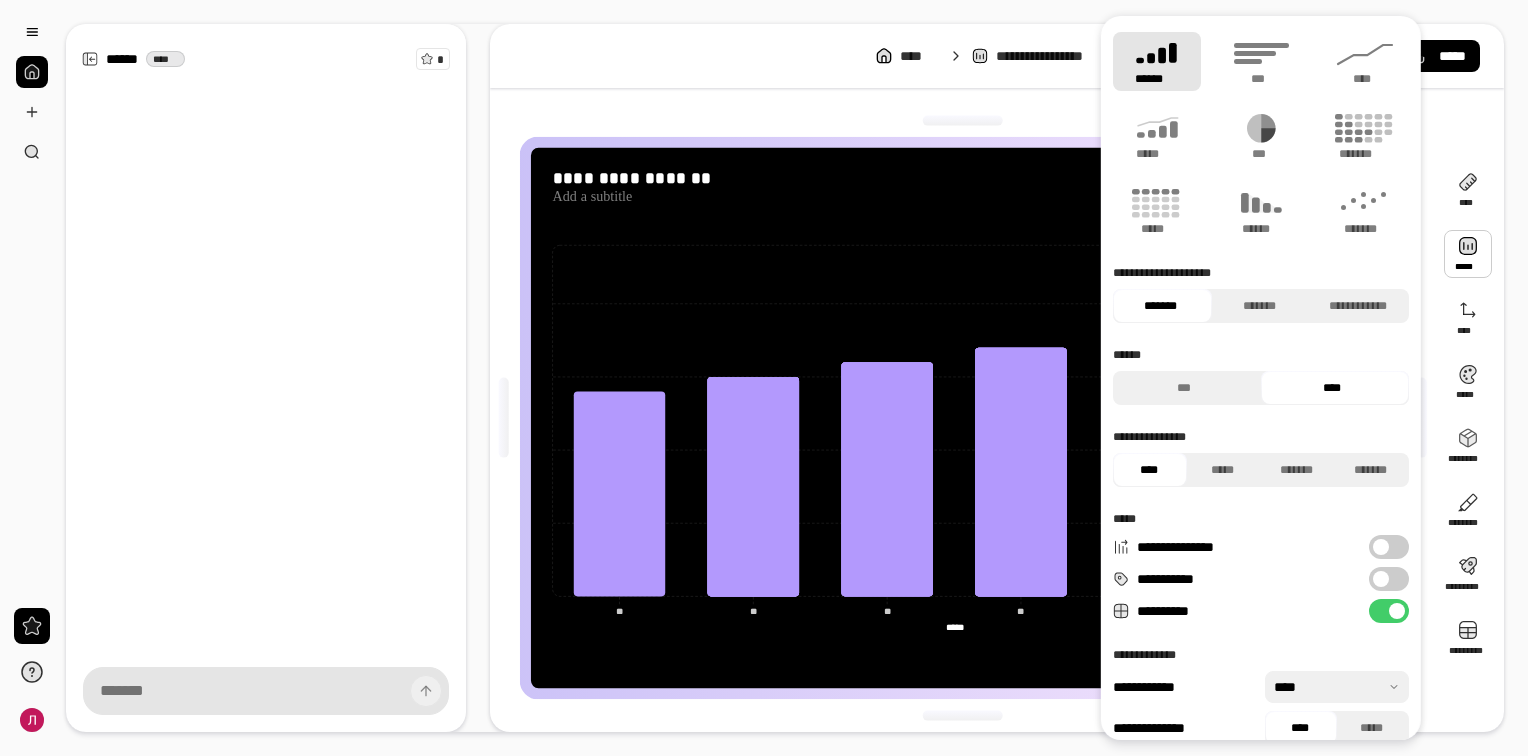 click at bounding box center (1468, 254) 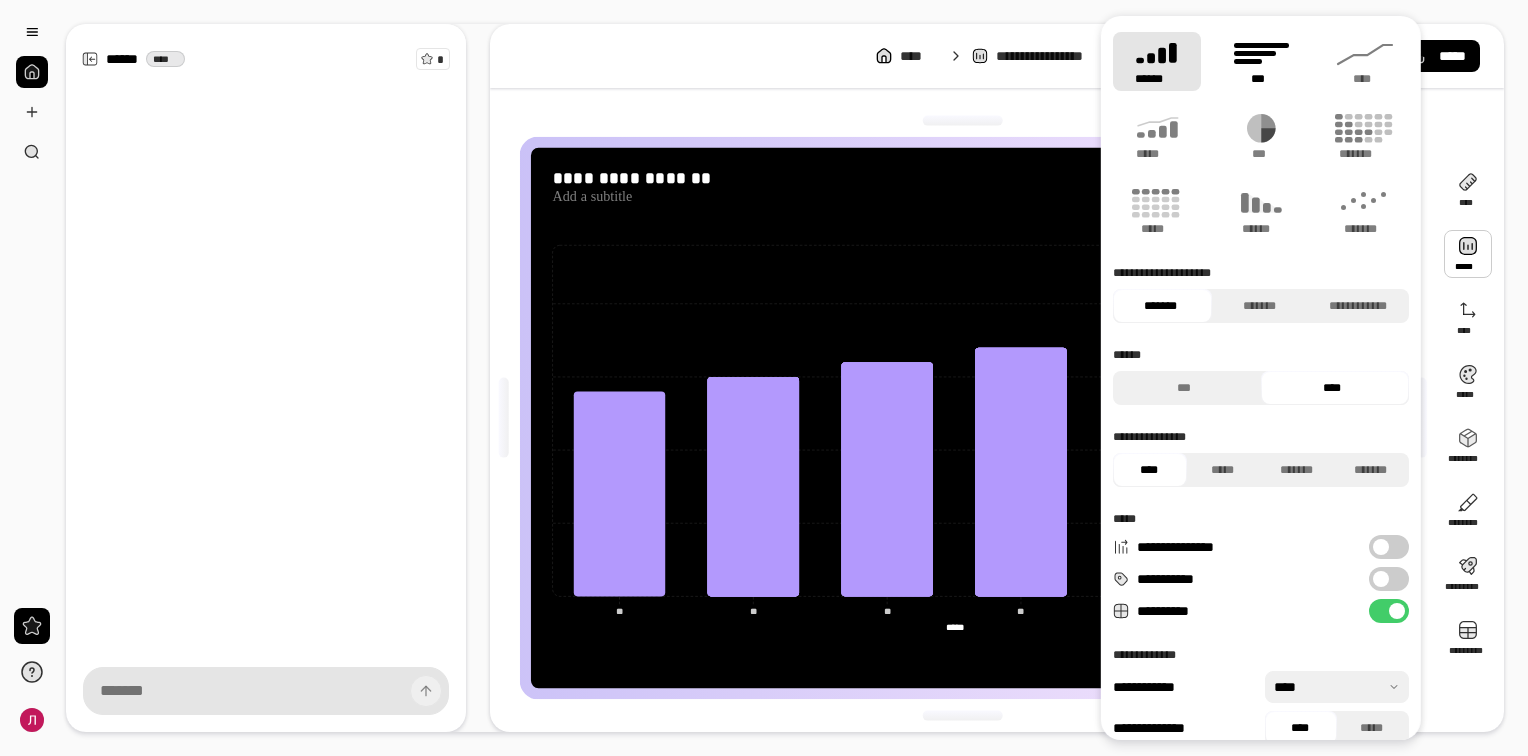 click 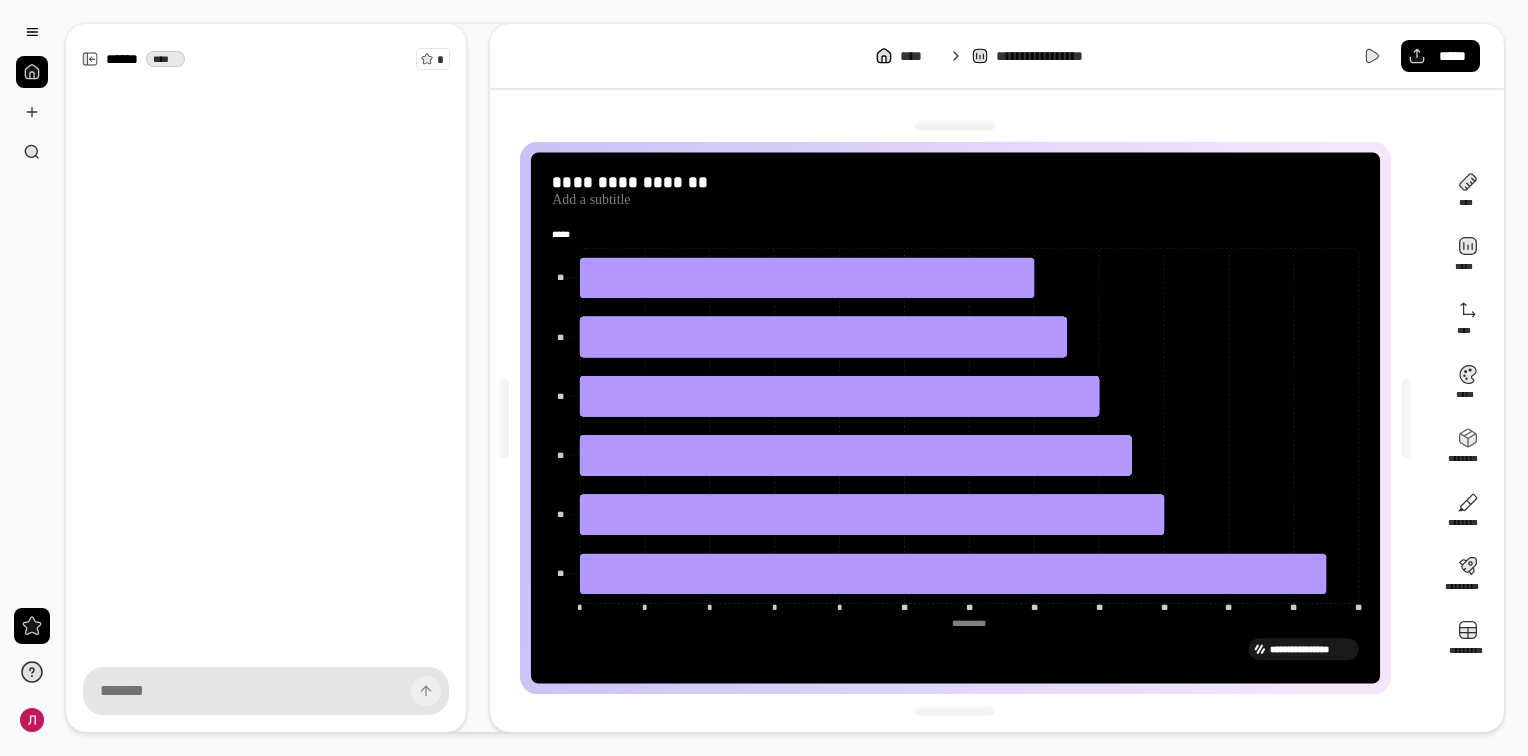 click on "**********" at bounding box center (997, 56) 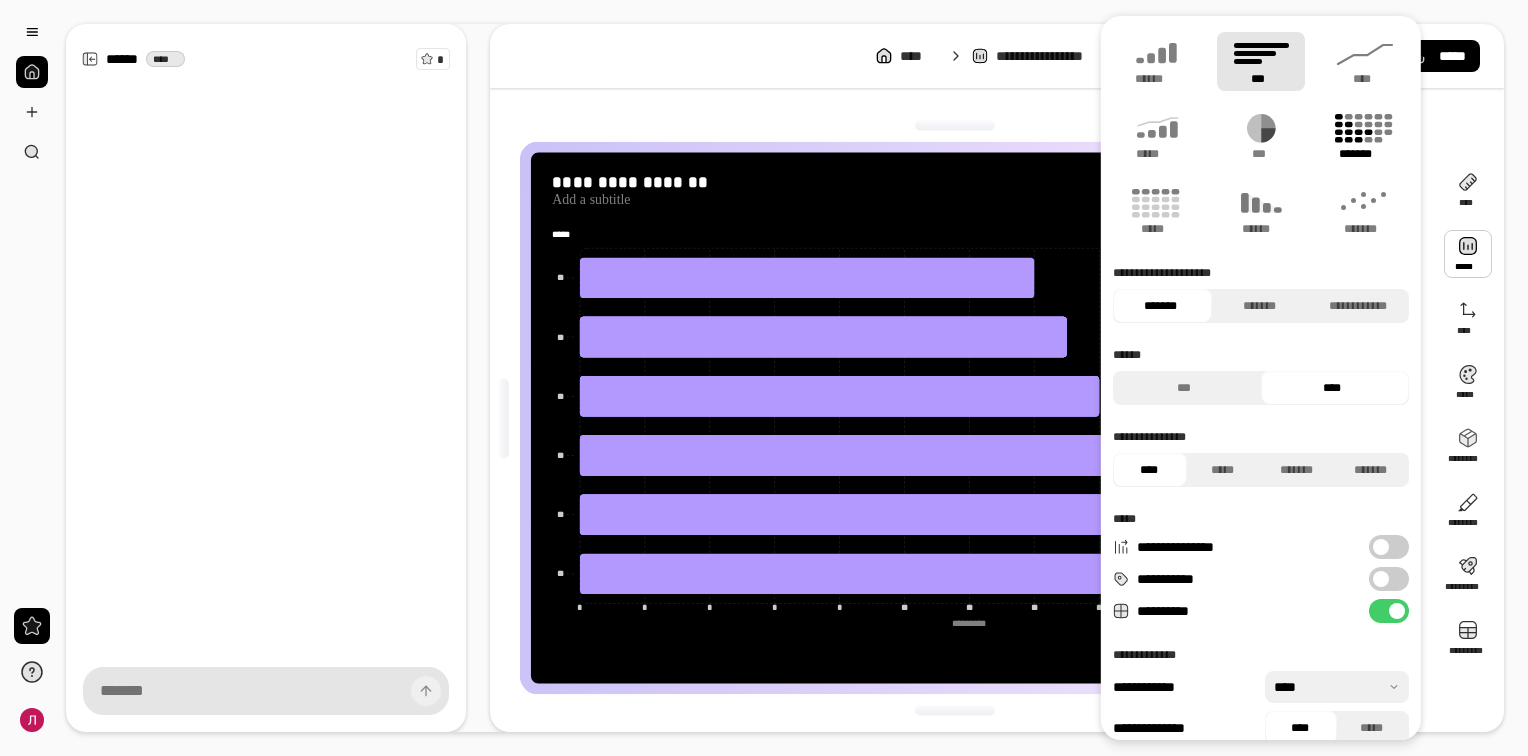 click 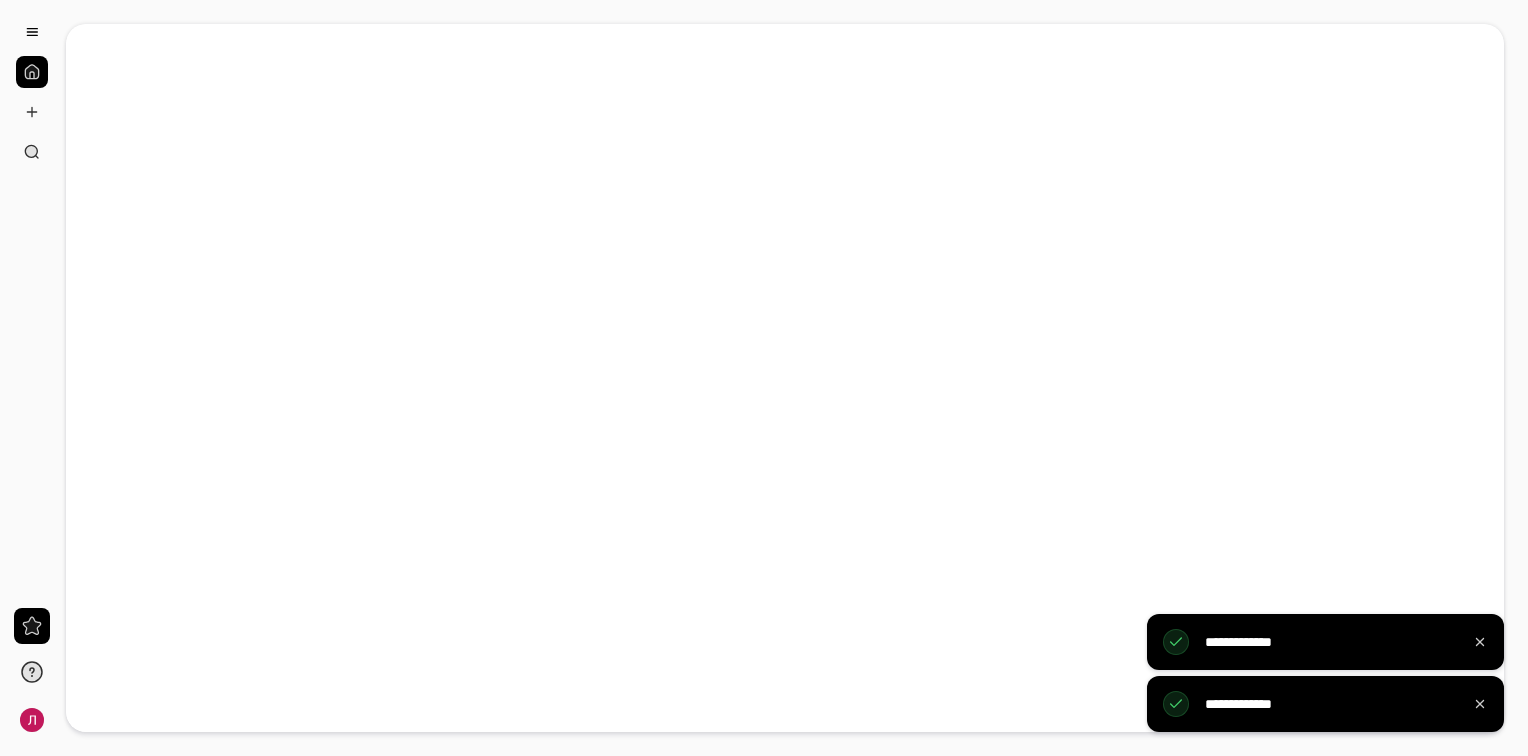 scroll, scrollTop: 0, scrollLeft: 0, axis: both 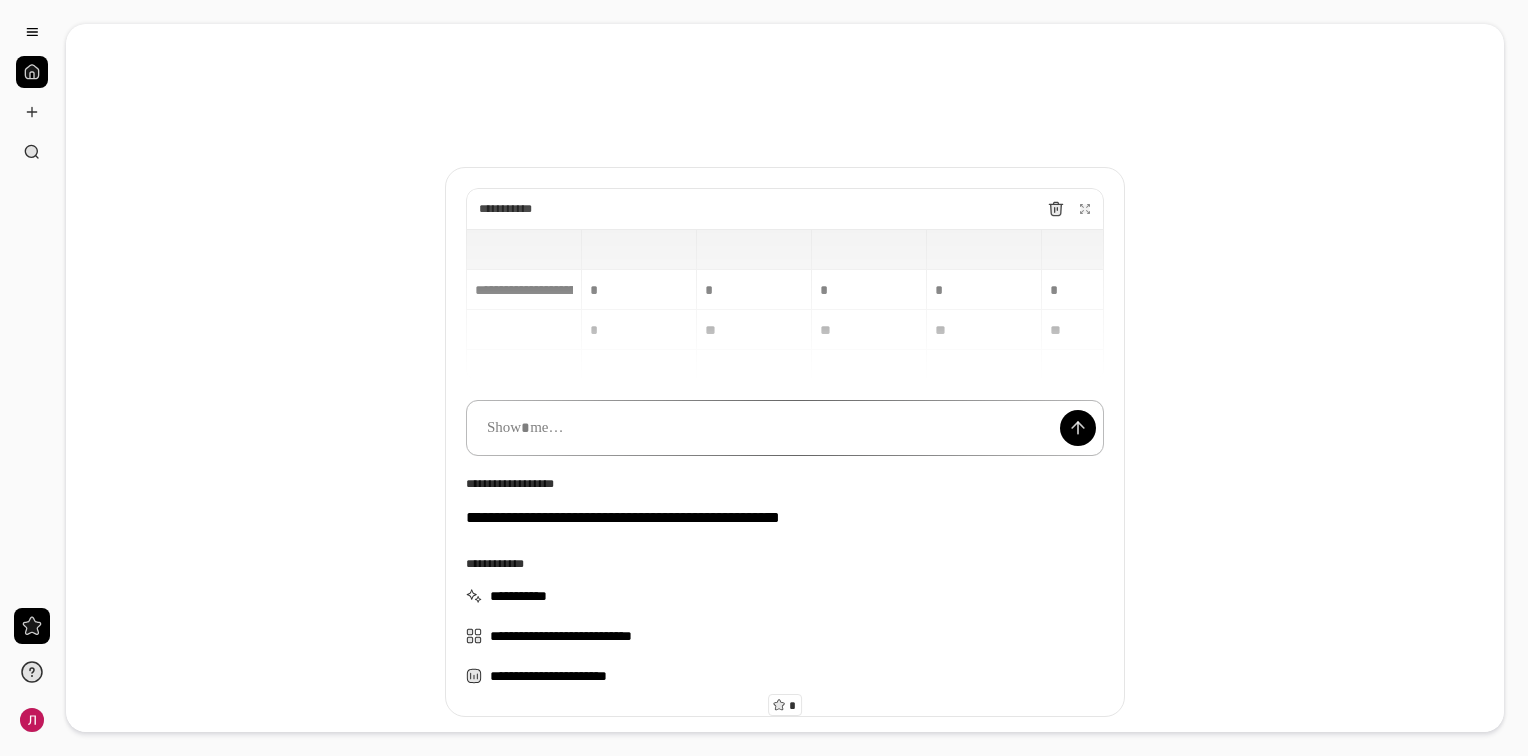 paste 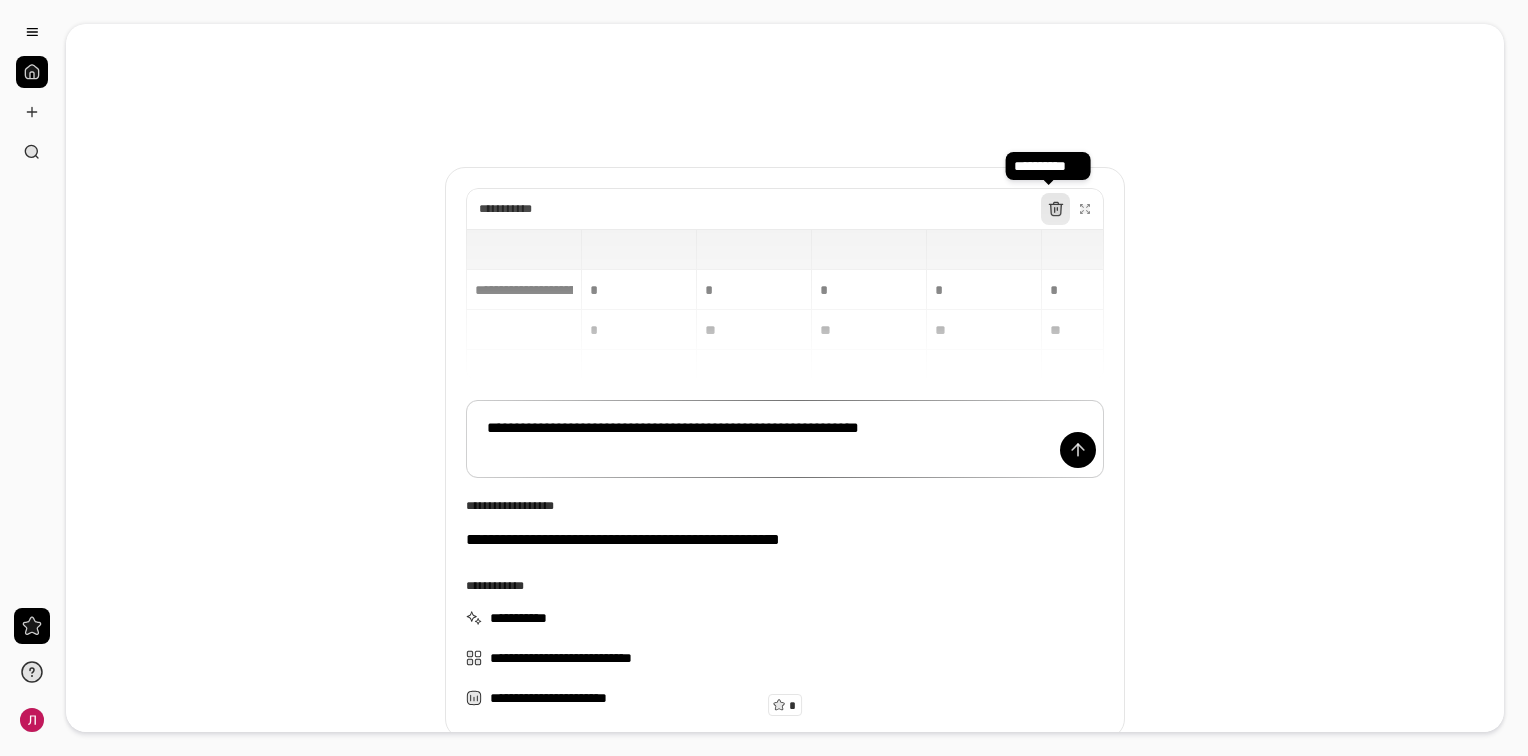 click 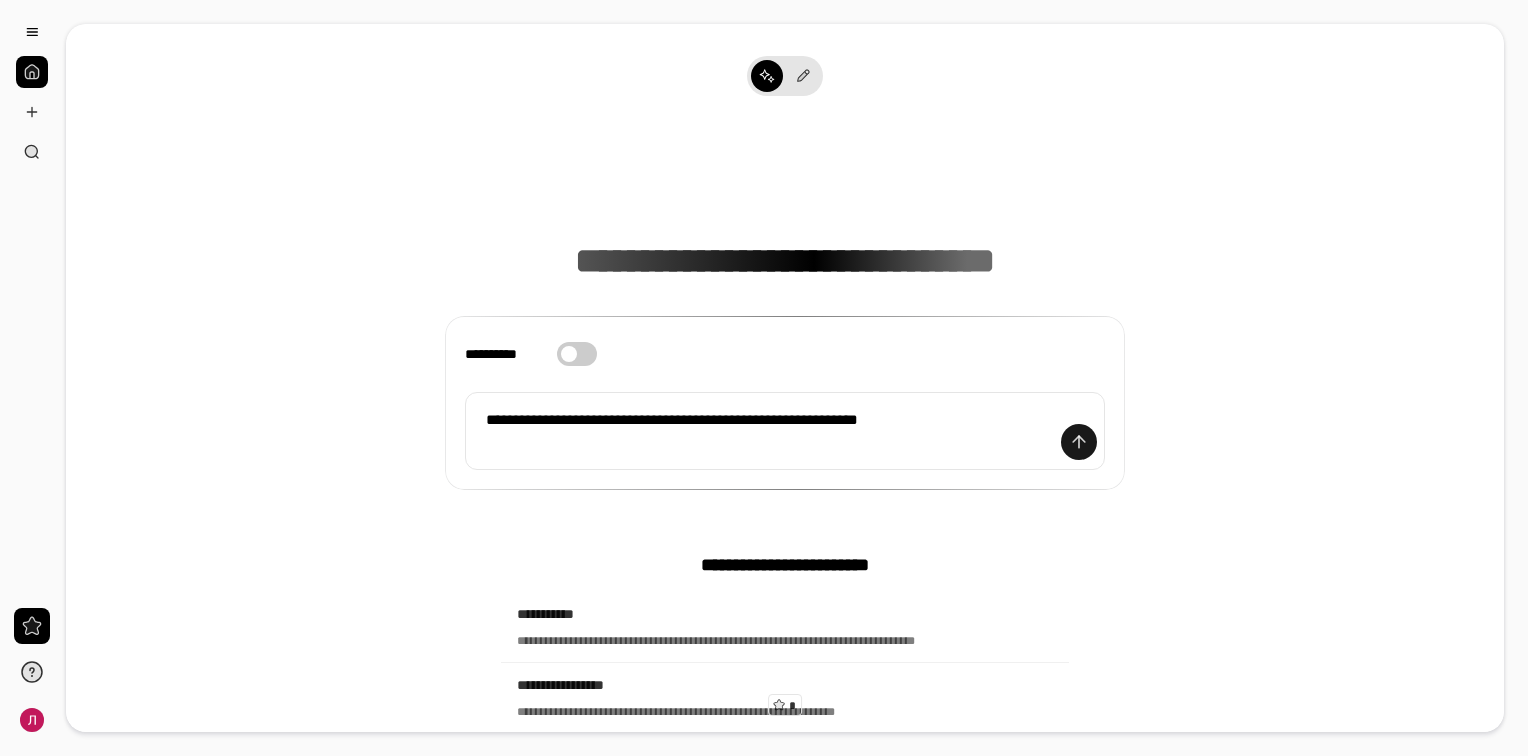click at bounding box center (1079, 442) 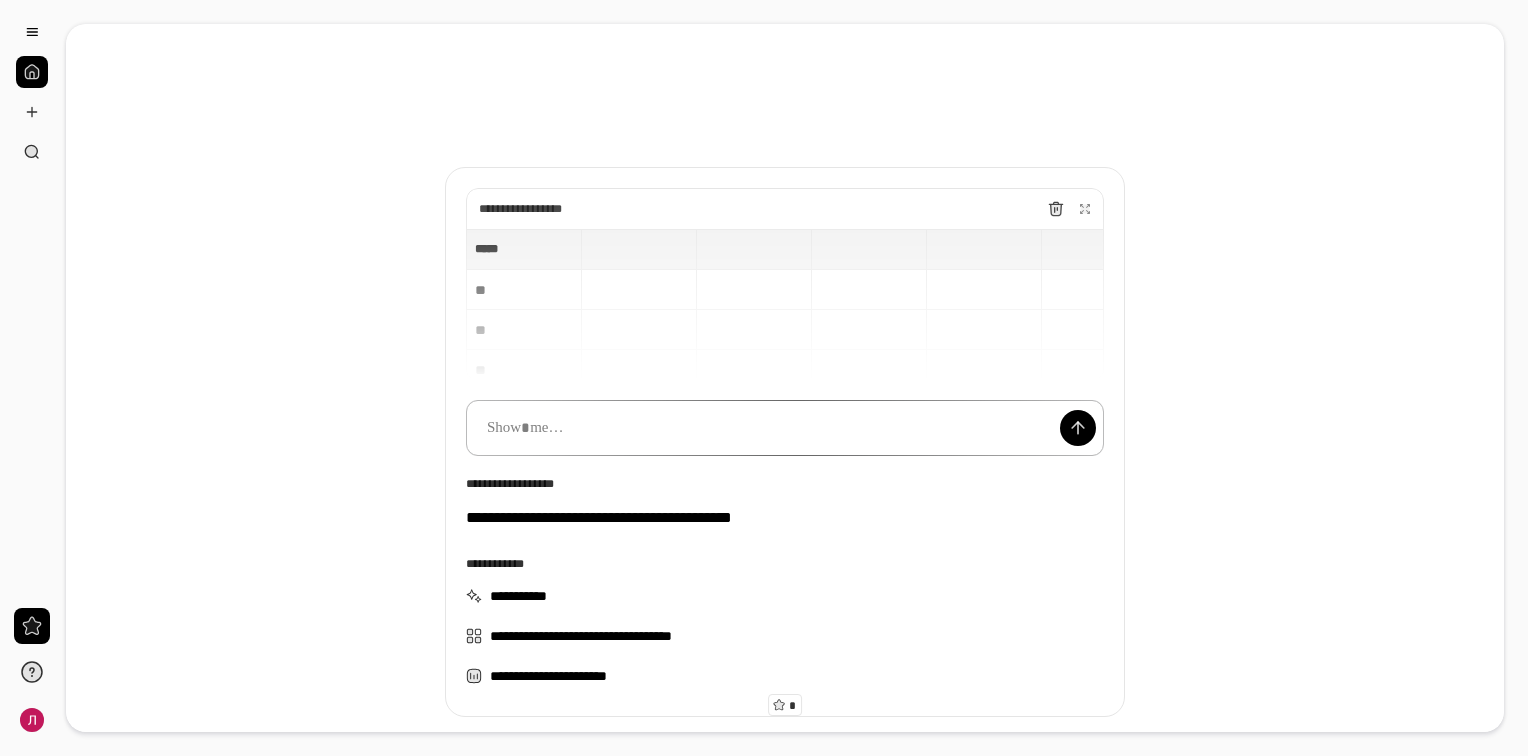 paste 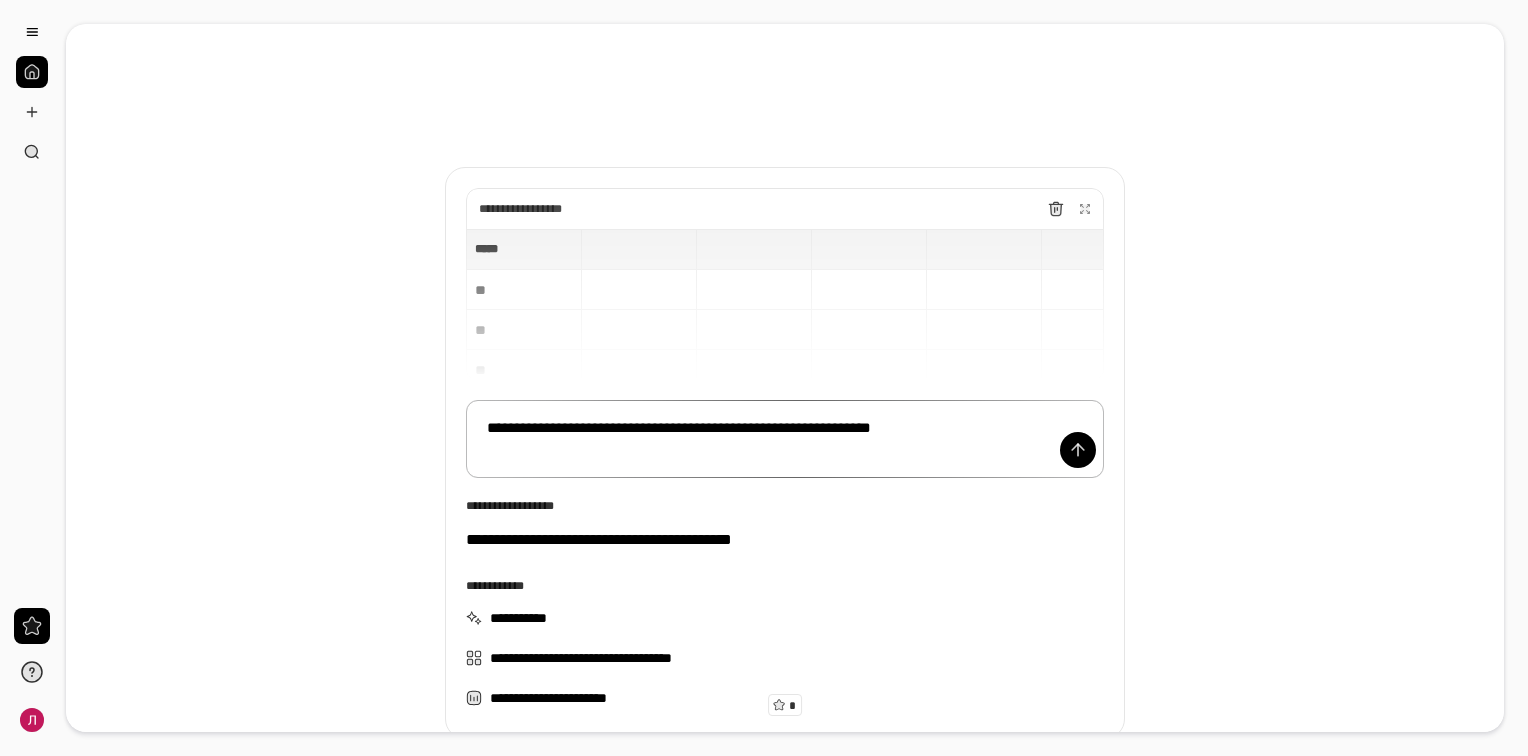 click on "**********" at bounding box center [785, 439] 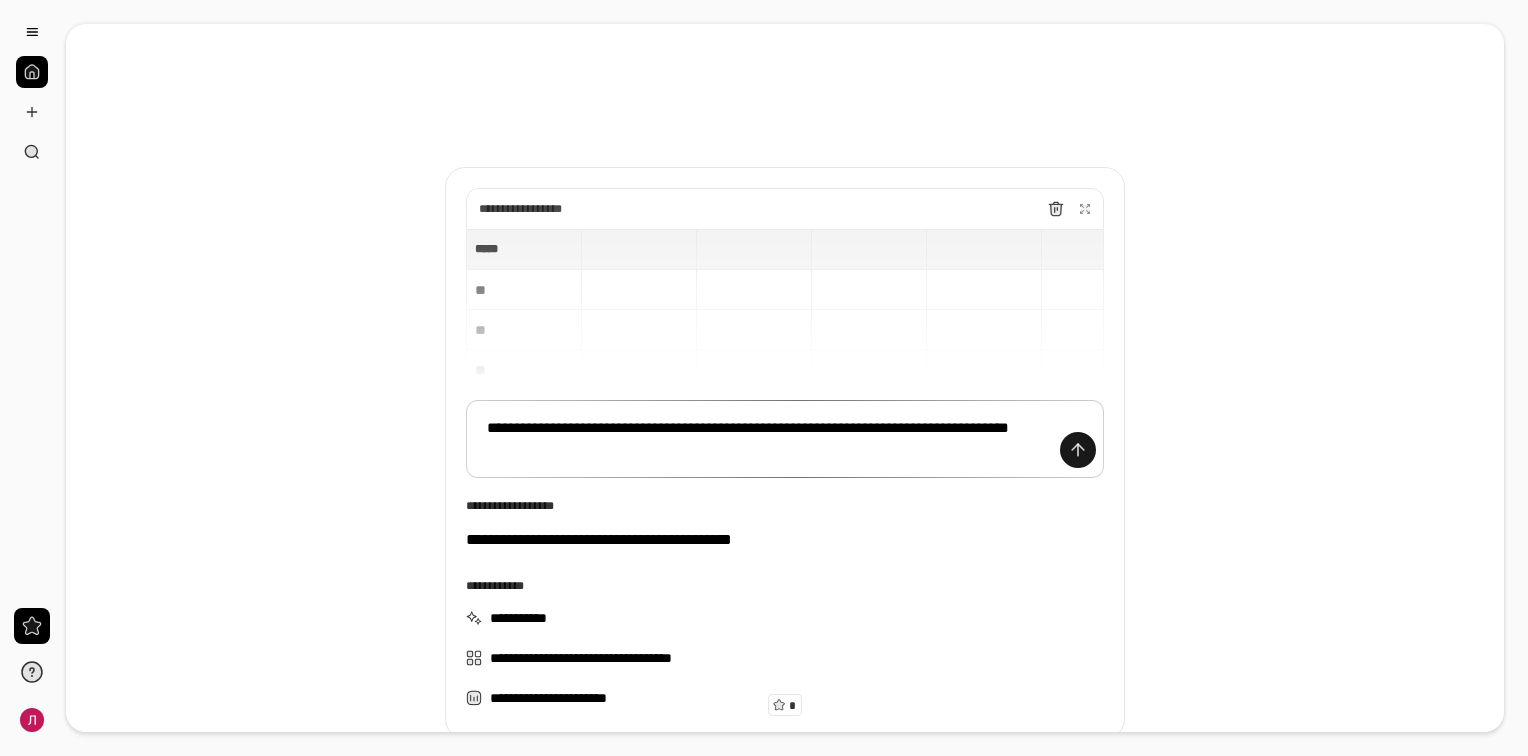 click at bounding box center [1078, 450] 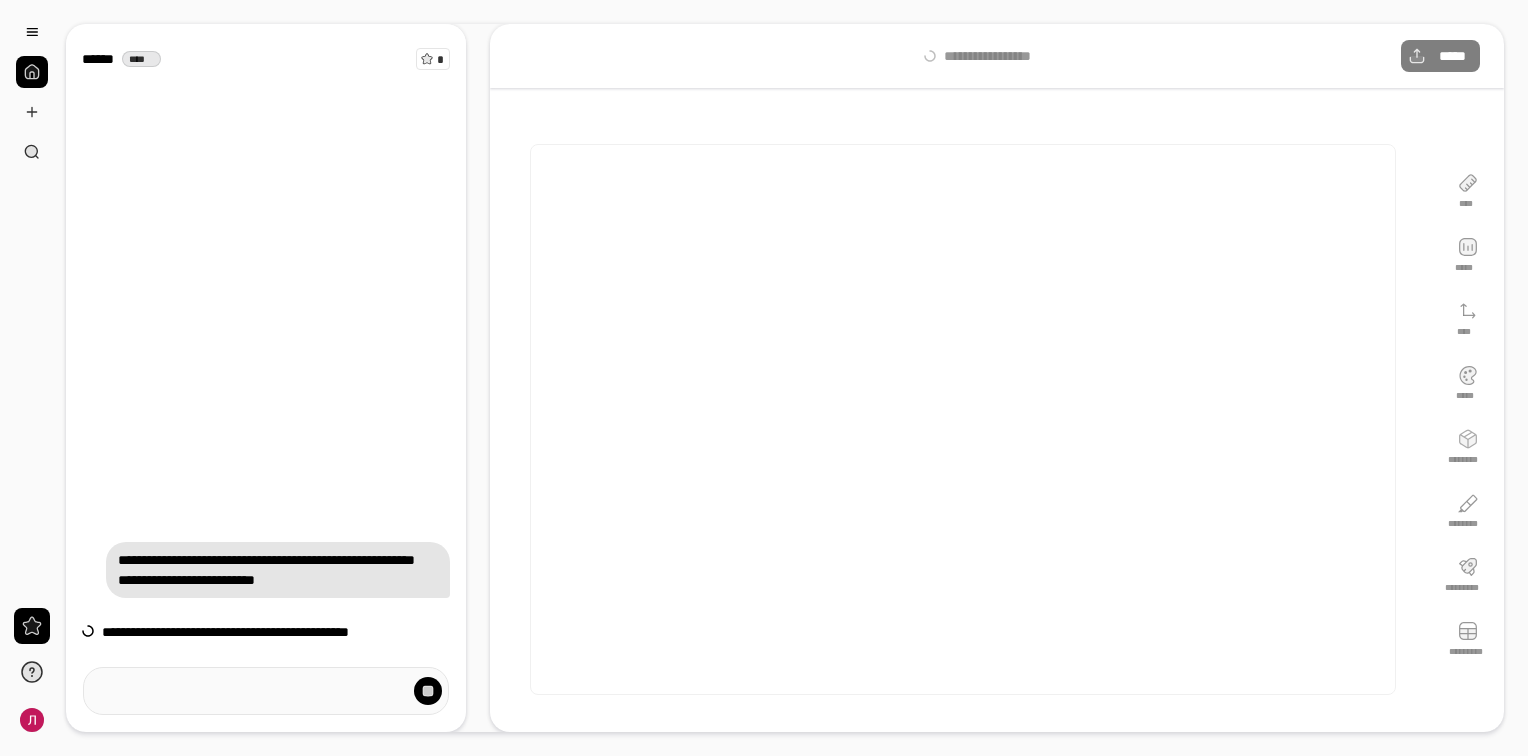 click on "**** ***** **** ***** ******** ******** ********* *********" at bounding box center [1468, 419] 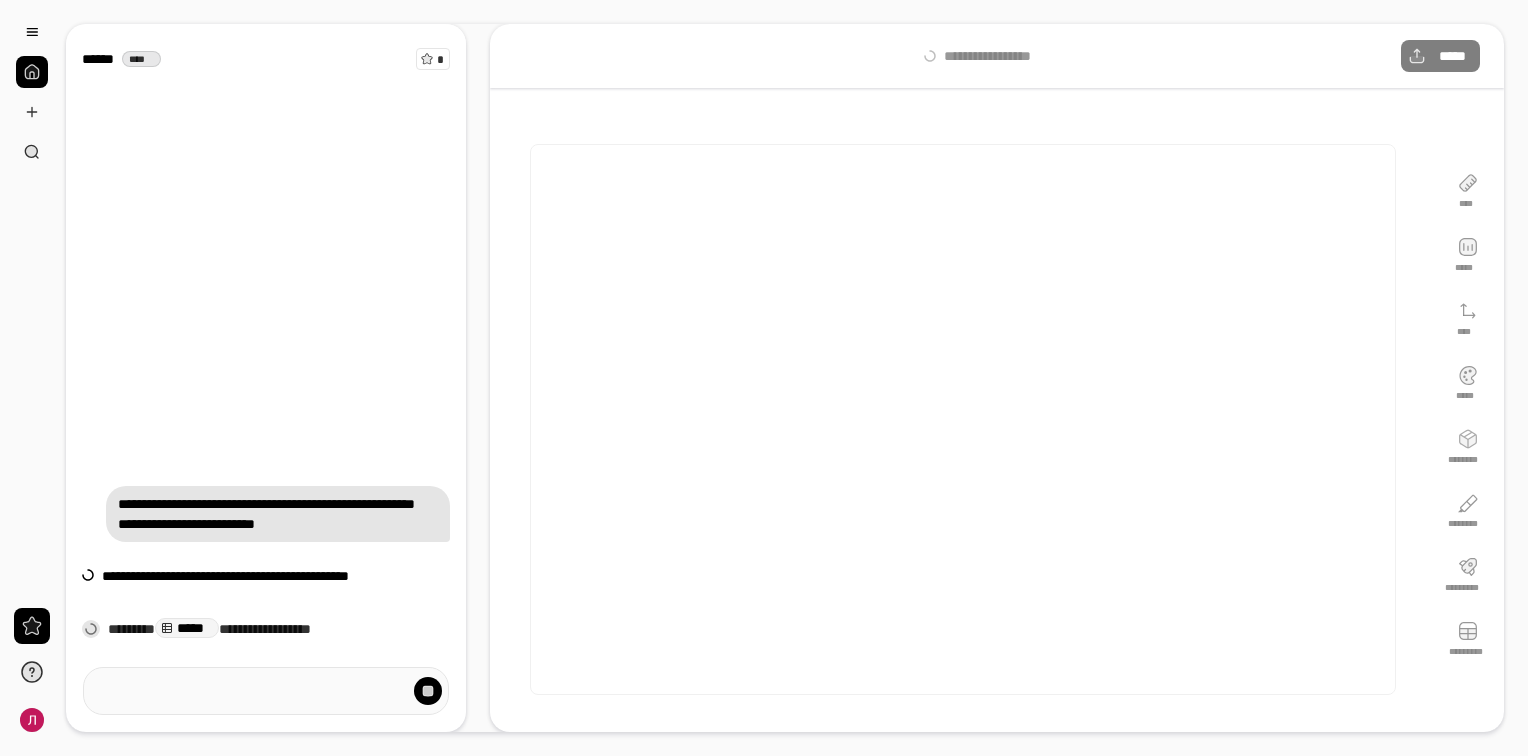 click on "**********" at bounding box center [266, 341] 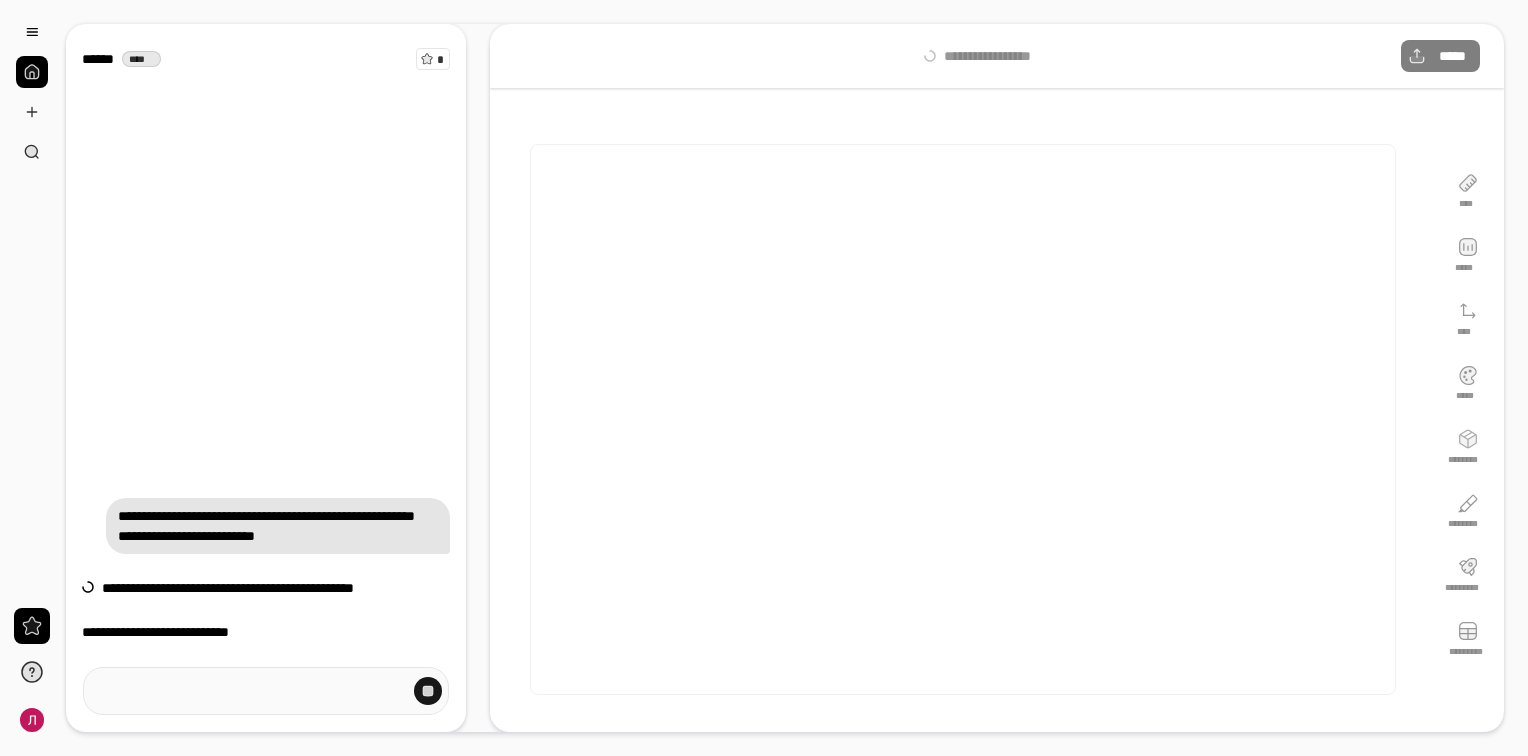 click at bounding box center [428, 691] 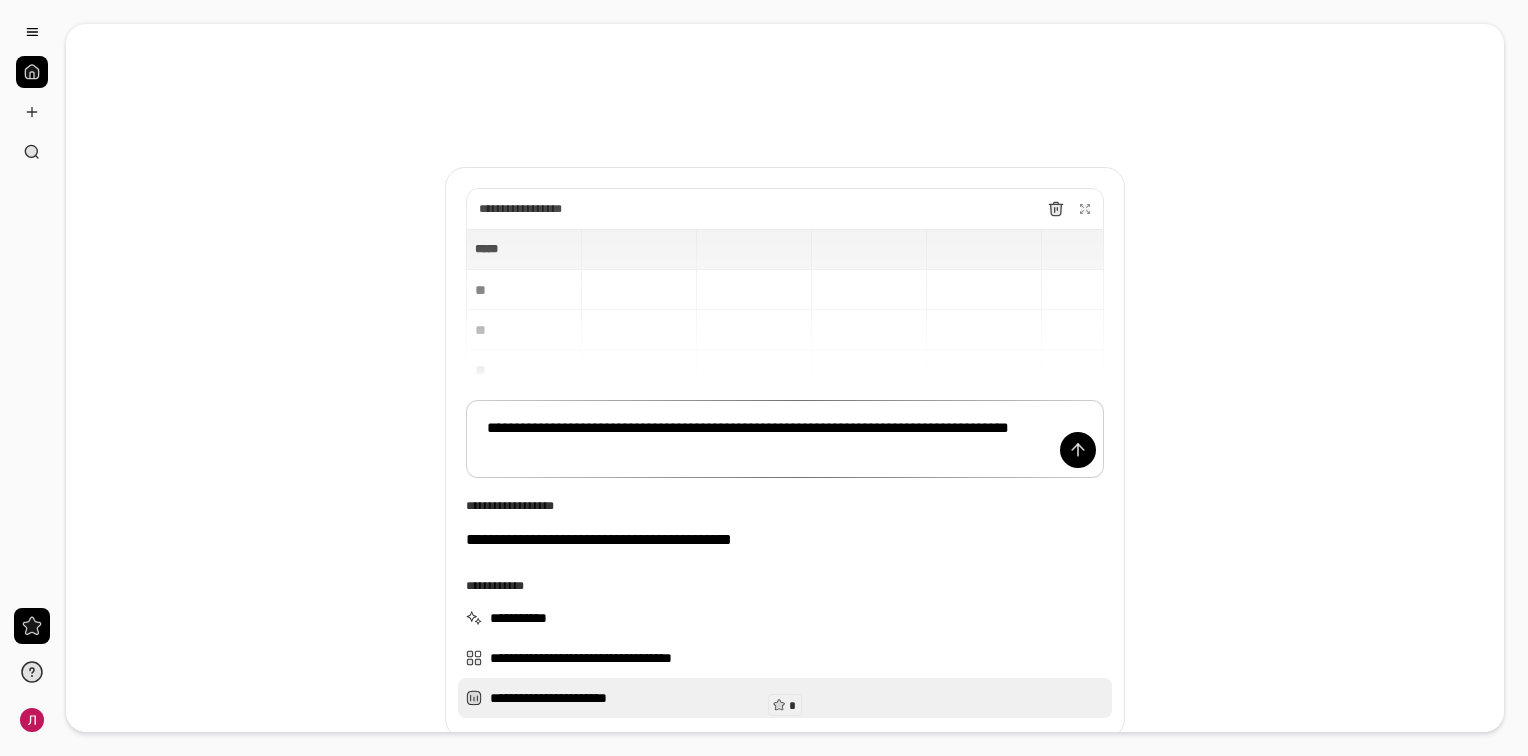 click on "**********" at bounding box center [785, 698] 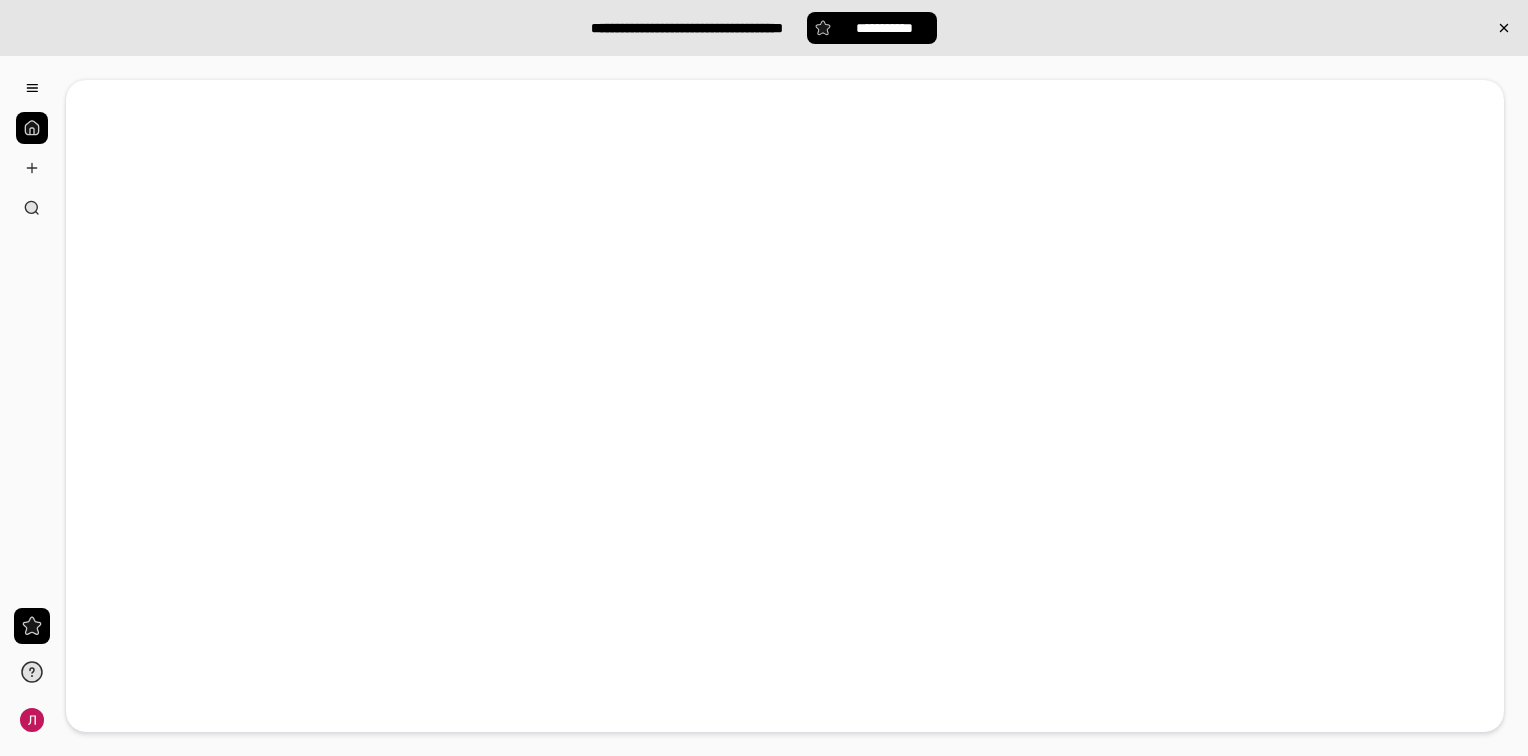 scroll, scrollTop: 0, scrollLeft: 0, axis: both 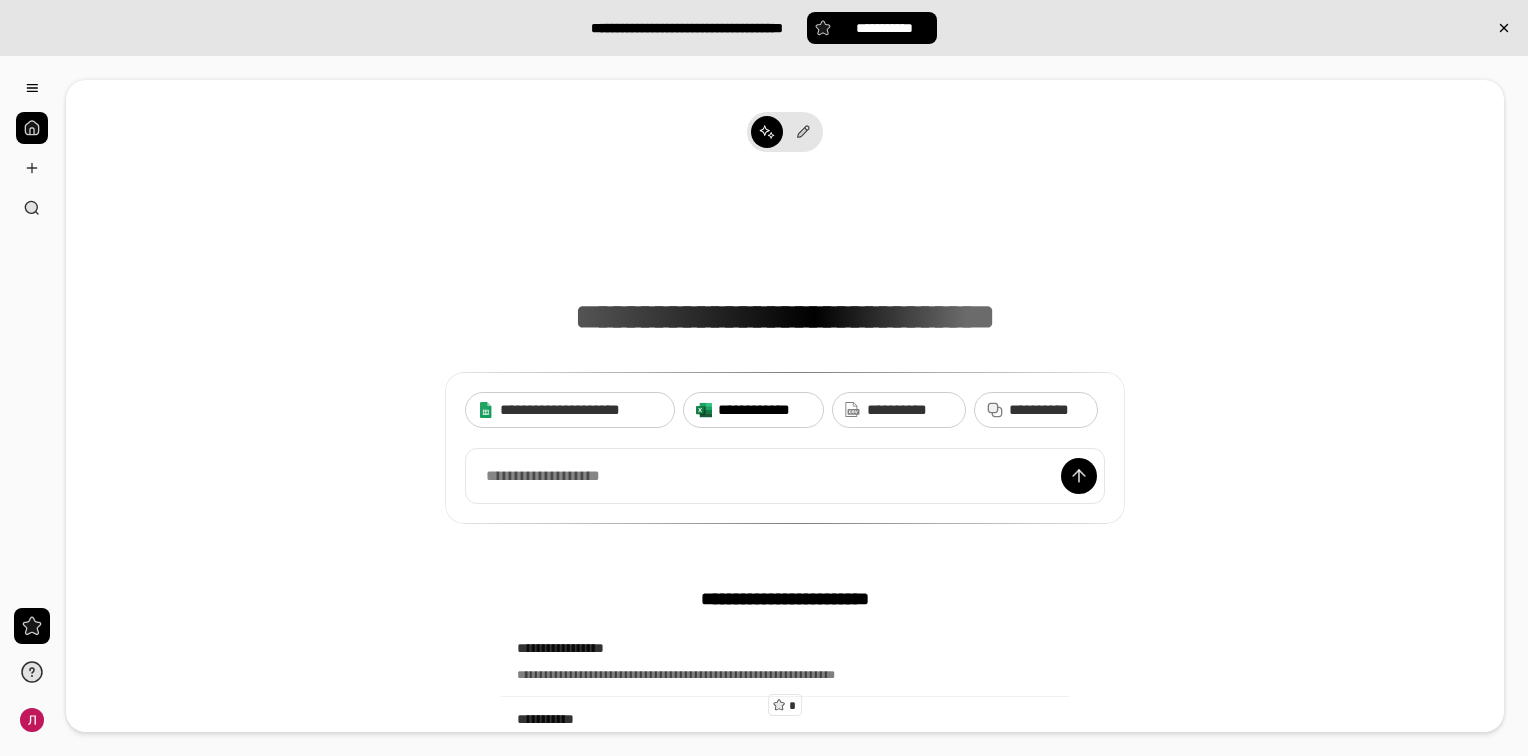 click on "**********" at bounding box center [764, 410] 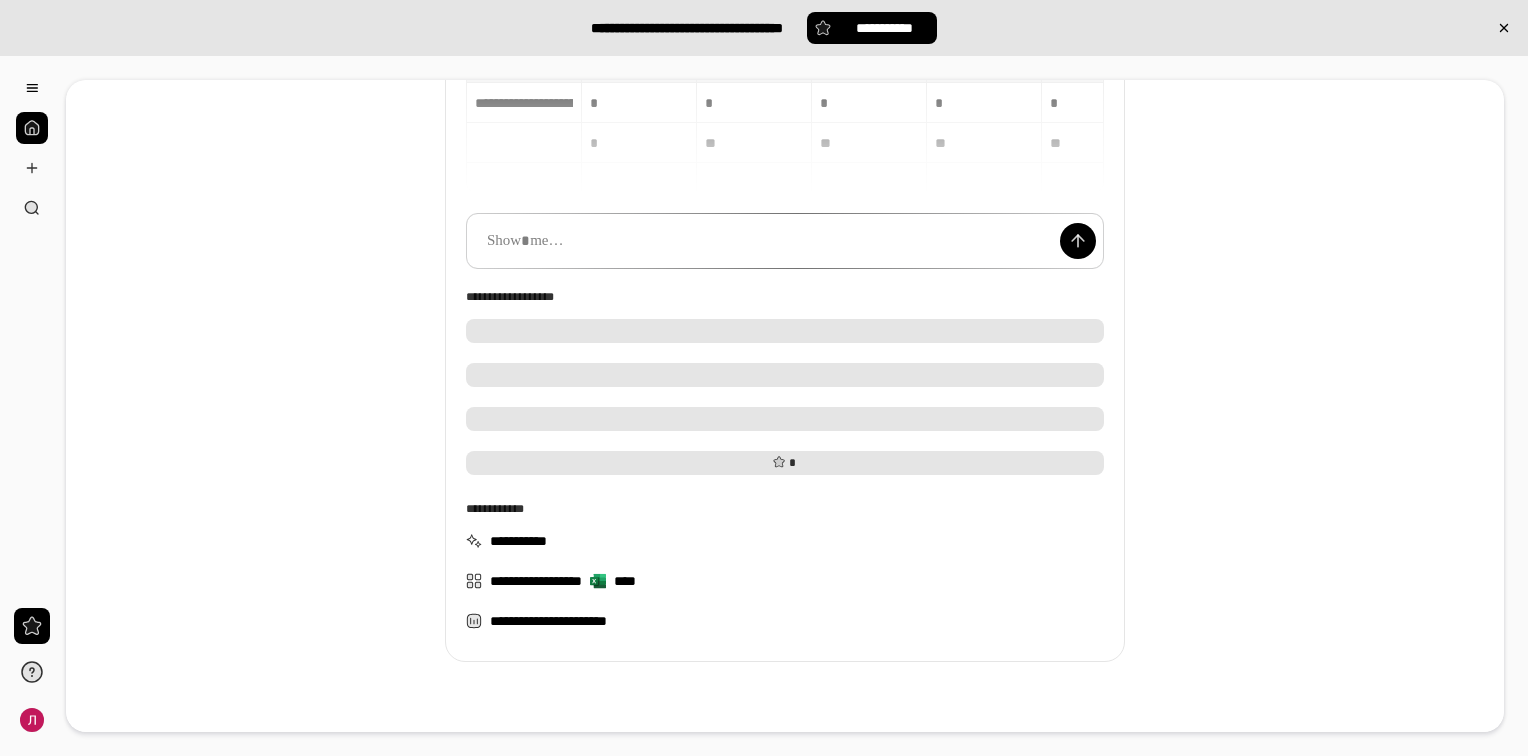 scroll, scrollTop: 160, scrollLeft: 0, axis: vertical 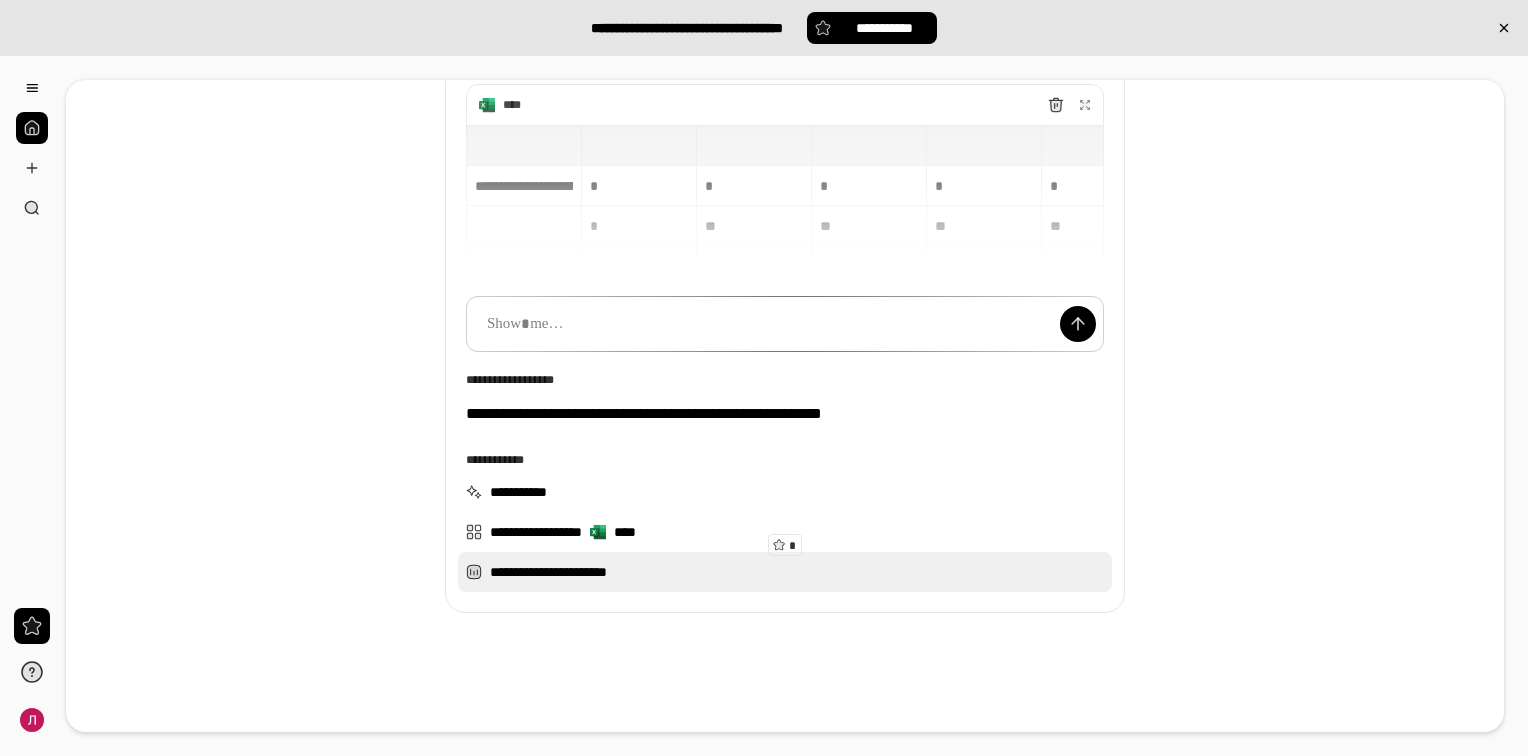 click on "**********" at bounding box center [785, 572] 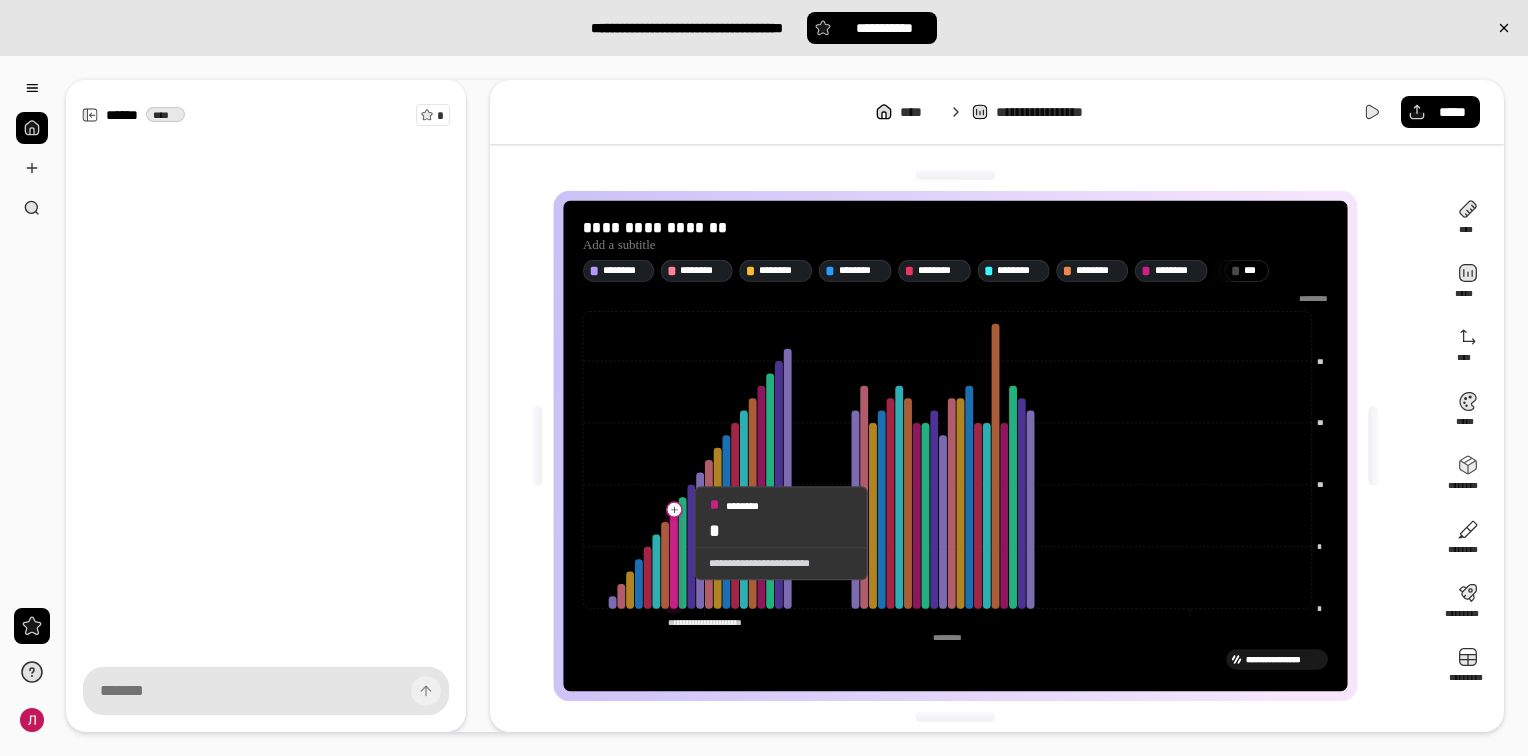drag, startPoint x: 812, startPoint y: 606, endPoint x: 675, endPoint y: 534, distance: 154.76756 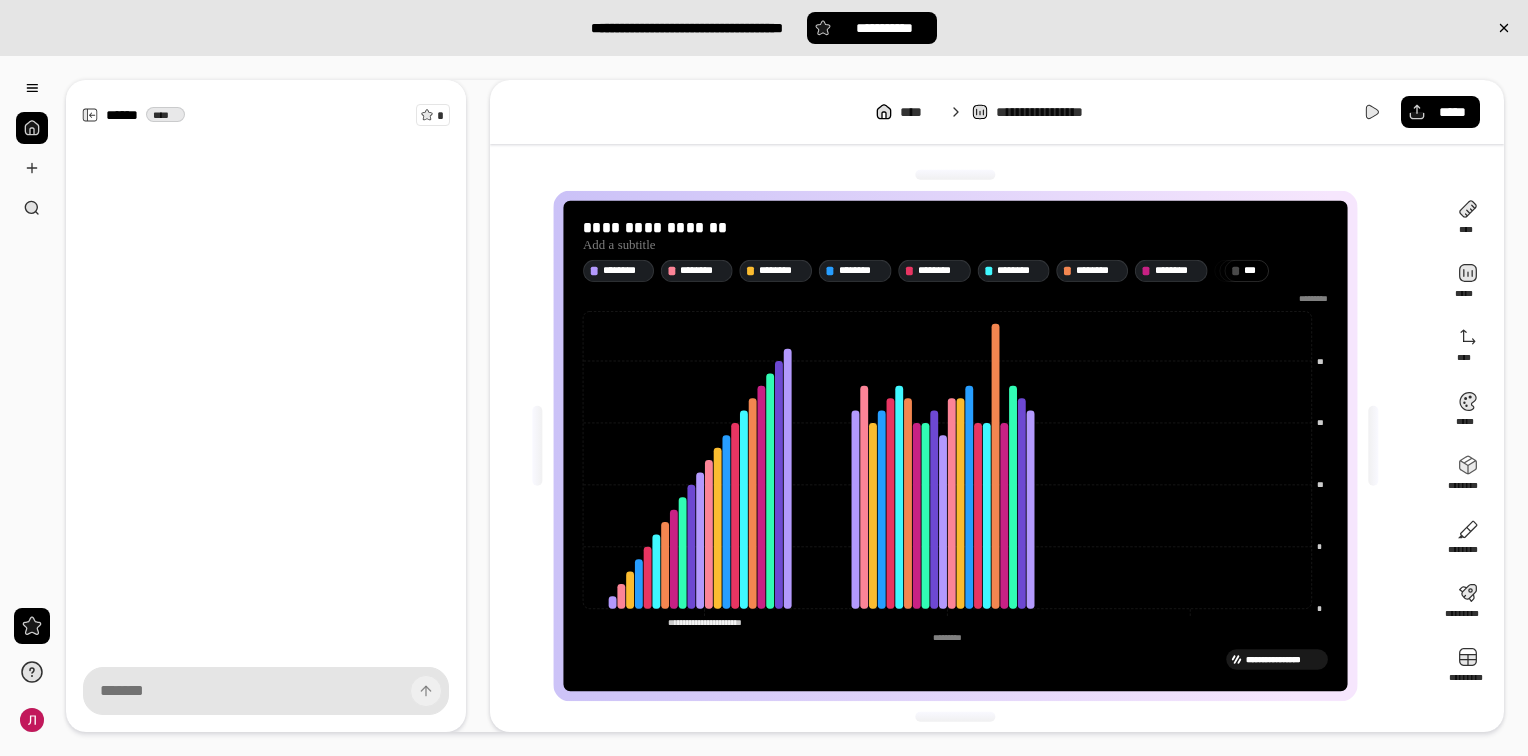 click on "* **" at bounding box center (1246, 270) 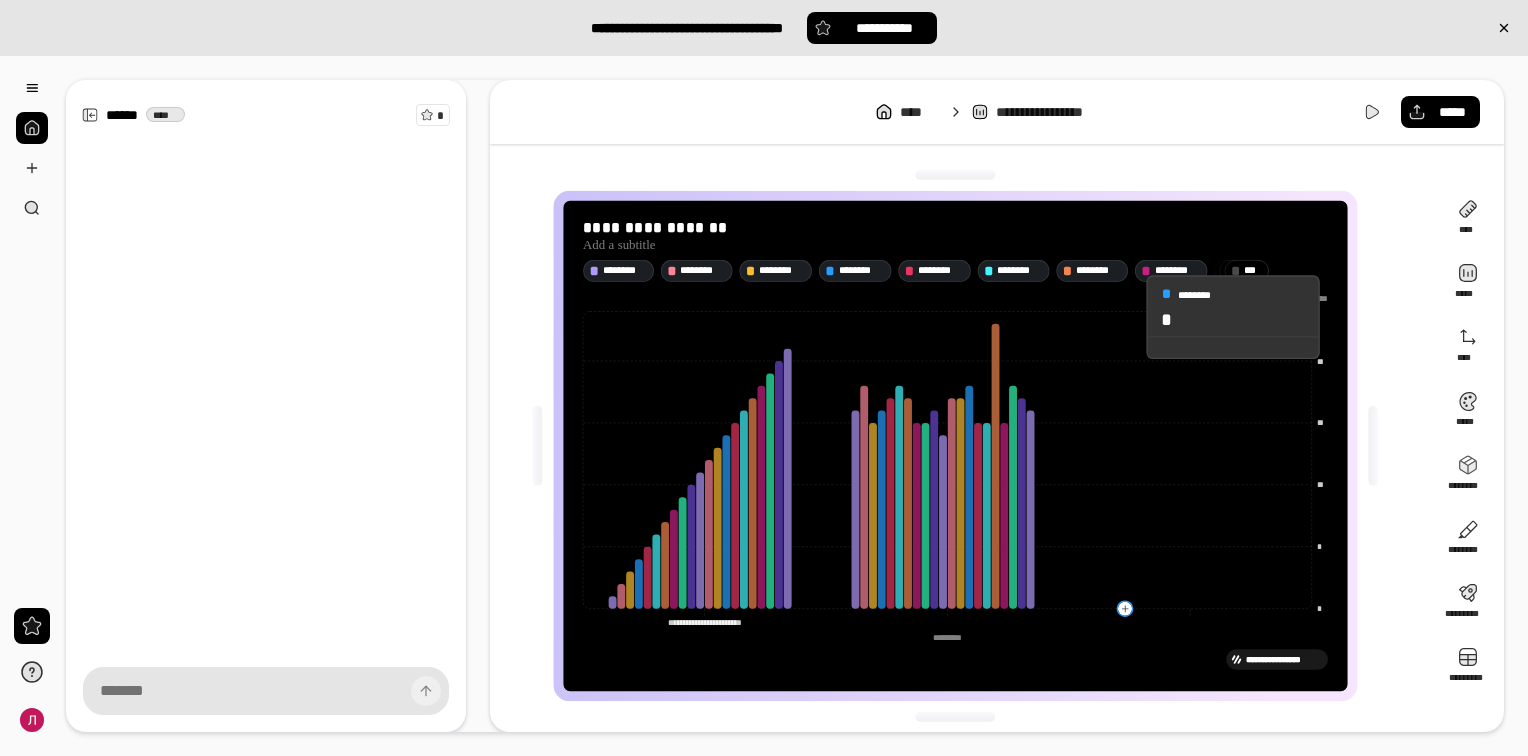 click 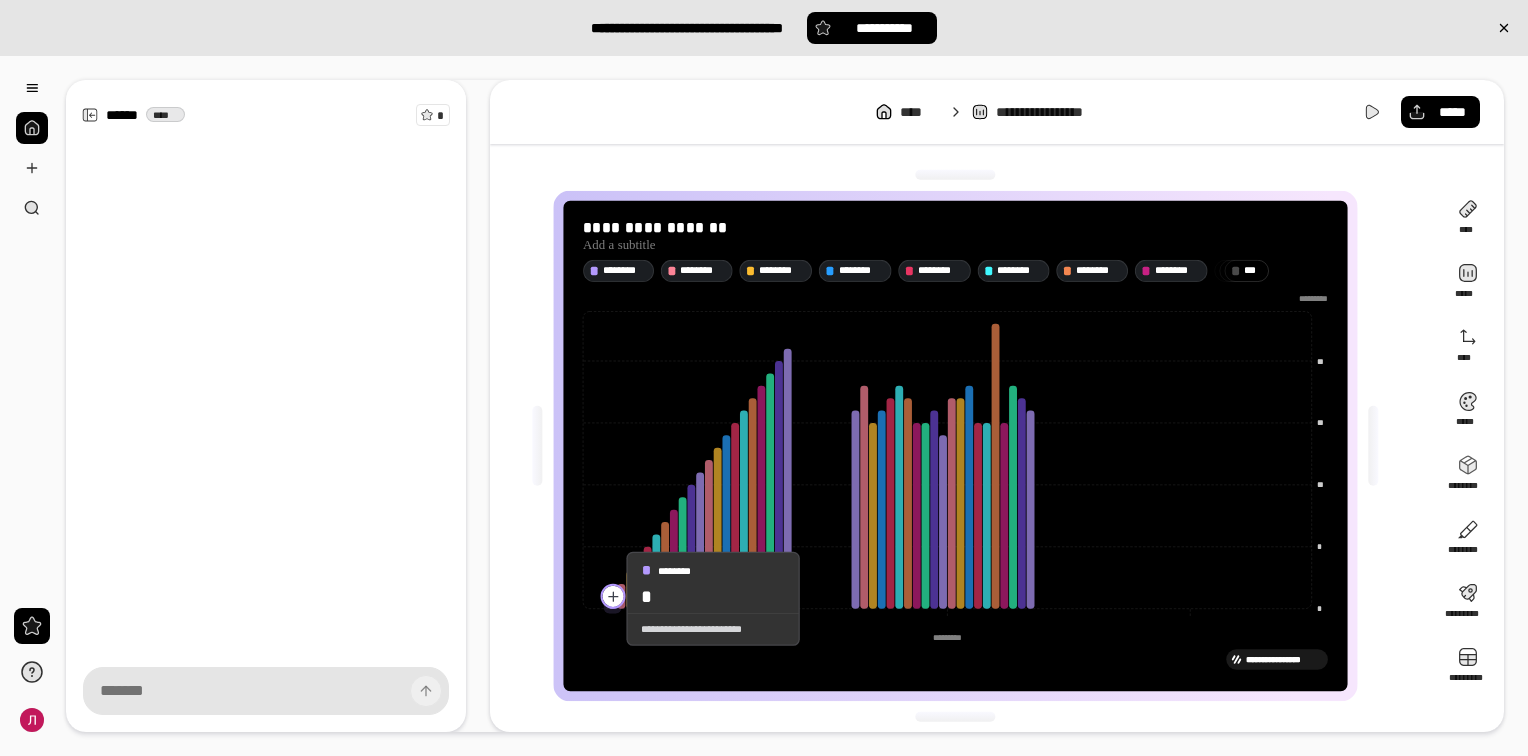 drag, startPoint x: 607, startPoint y: 598, endPoint x: 575, endPoint y: 511, distance: 92.69843 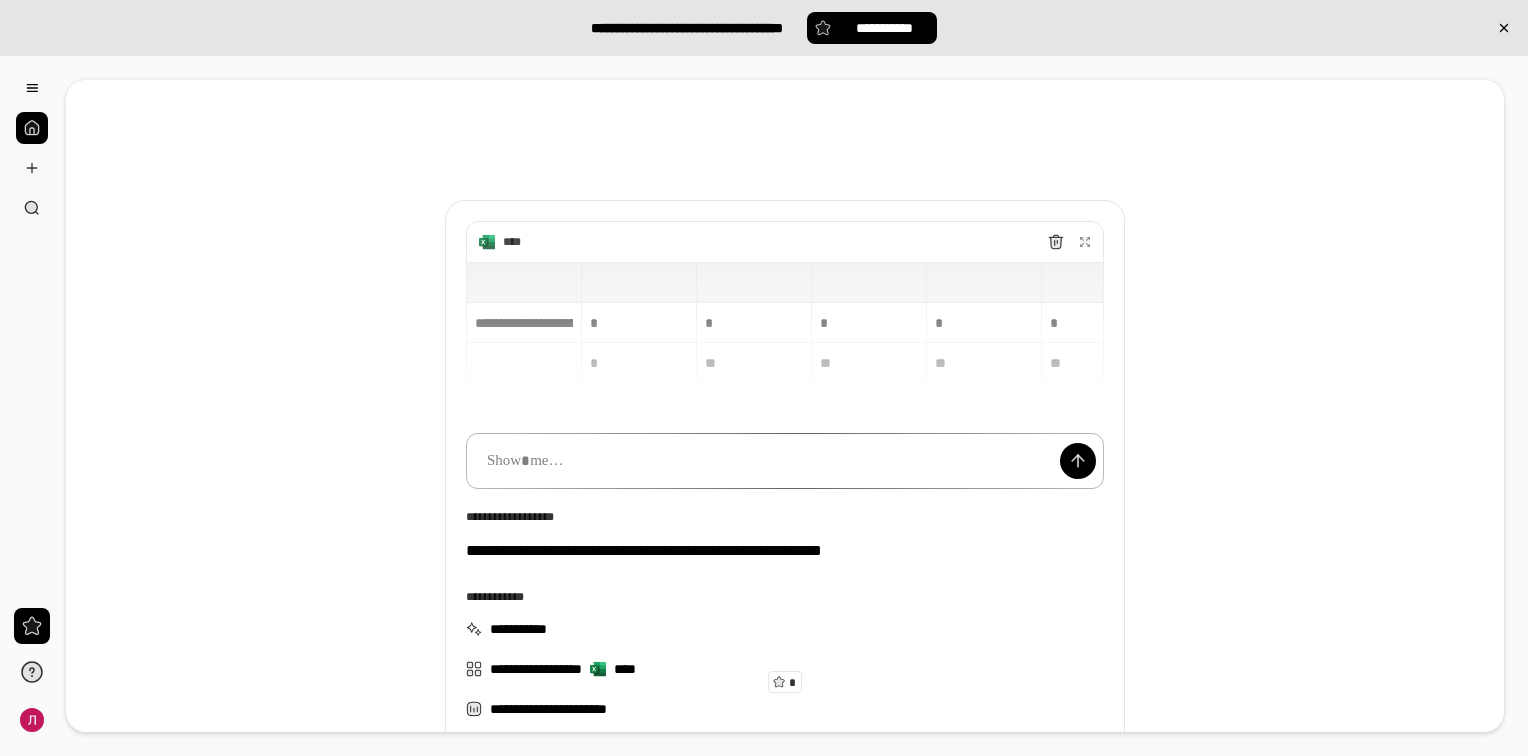 scroll, scrollTop: 8, scrollLeft: 0, axis: vertical 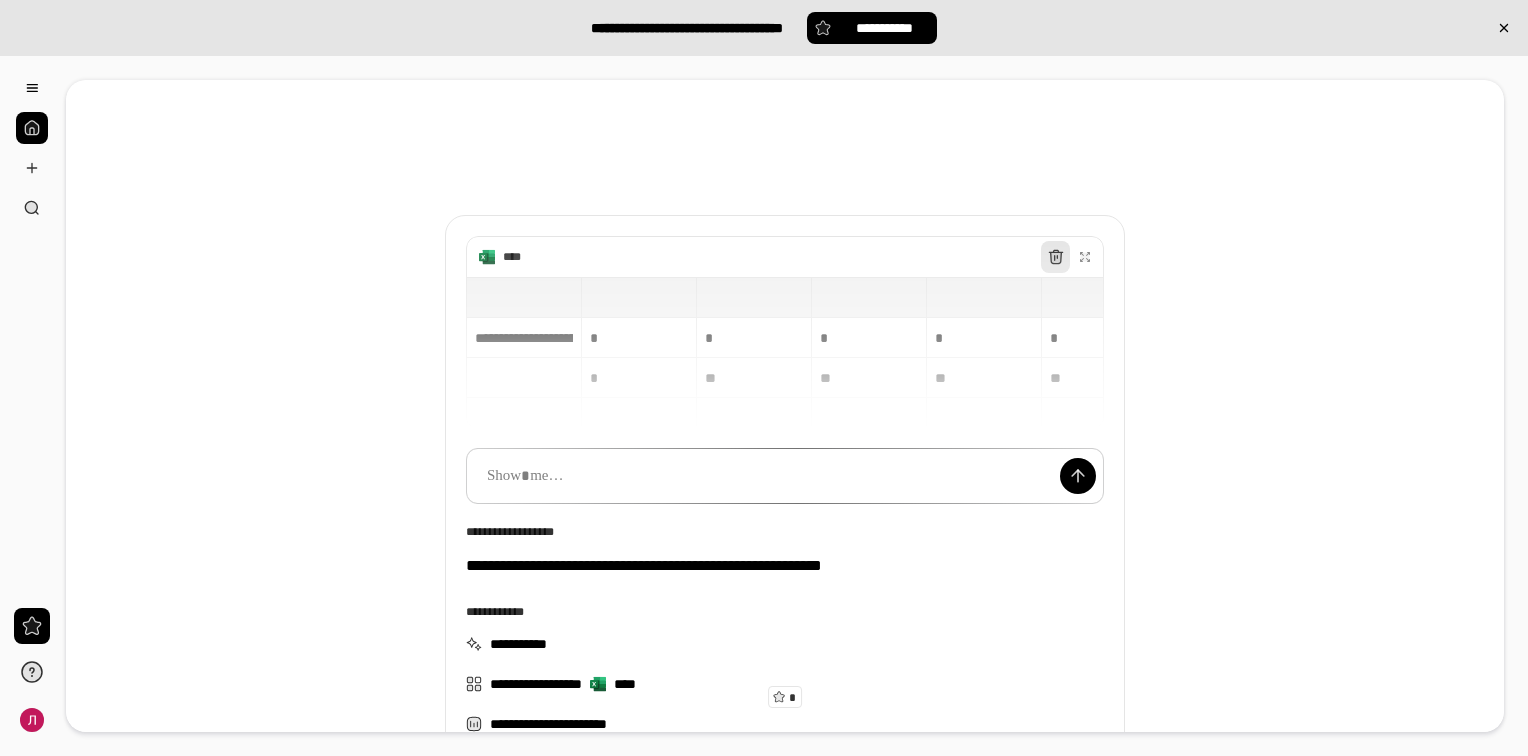 click at bounding box center [1056, 257] 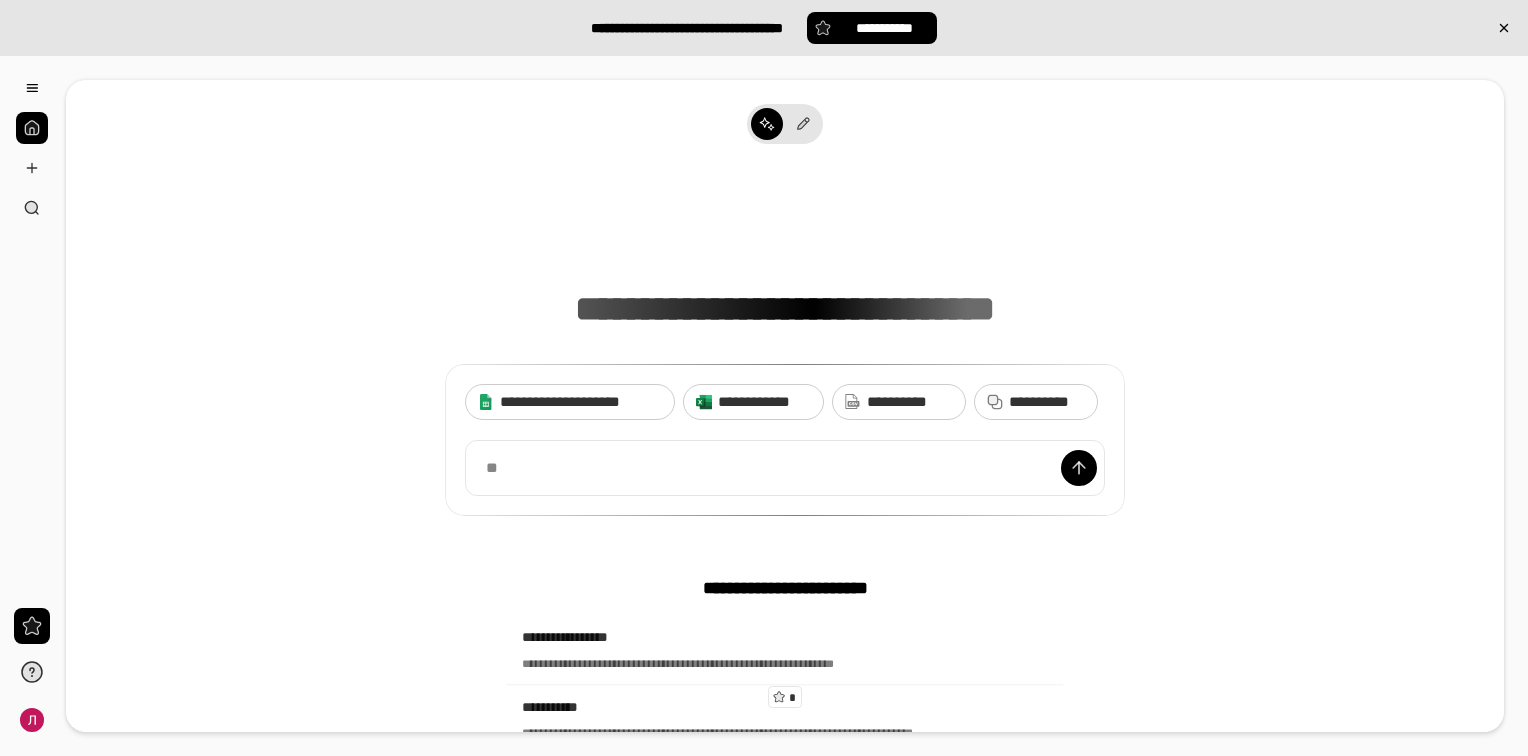 scroll, scrollTop: 157, scrollLeft: 0, axis: vertical 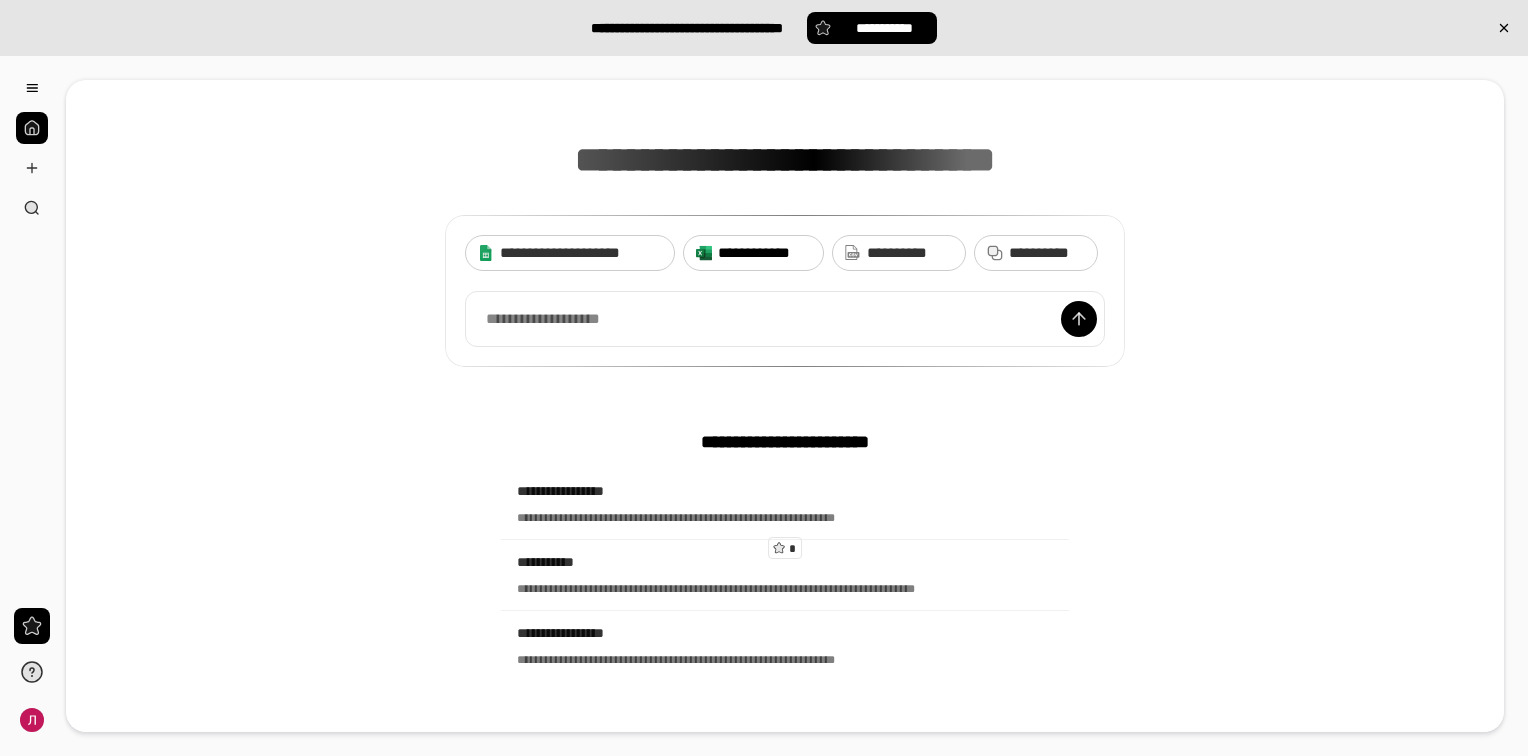 click on "**********" at bounding box center (753, 253) 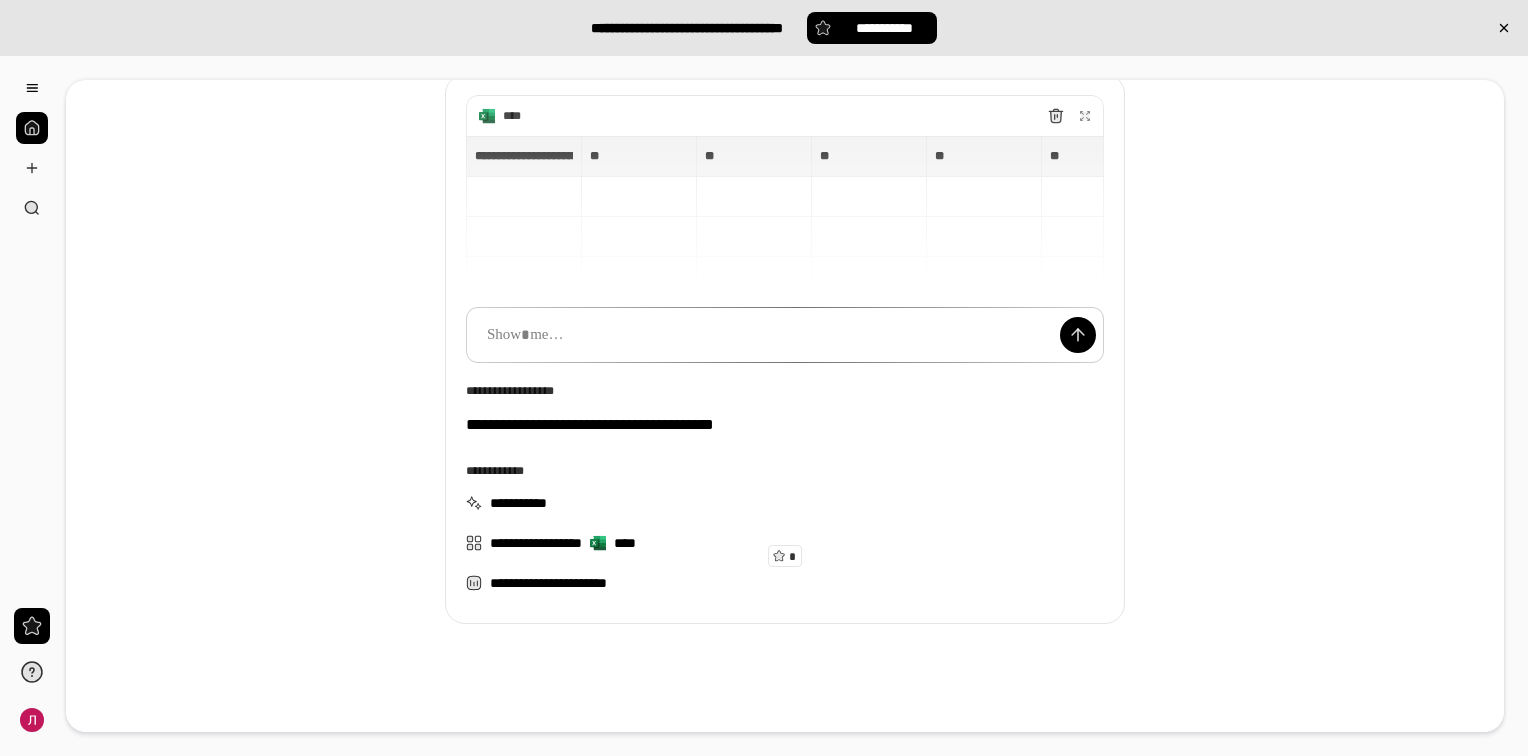 scroll, scrollTop: 160, scrollLeft: 0, axis: vertical 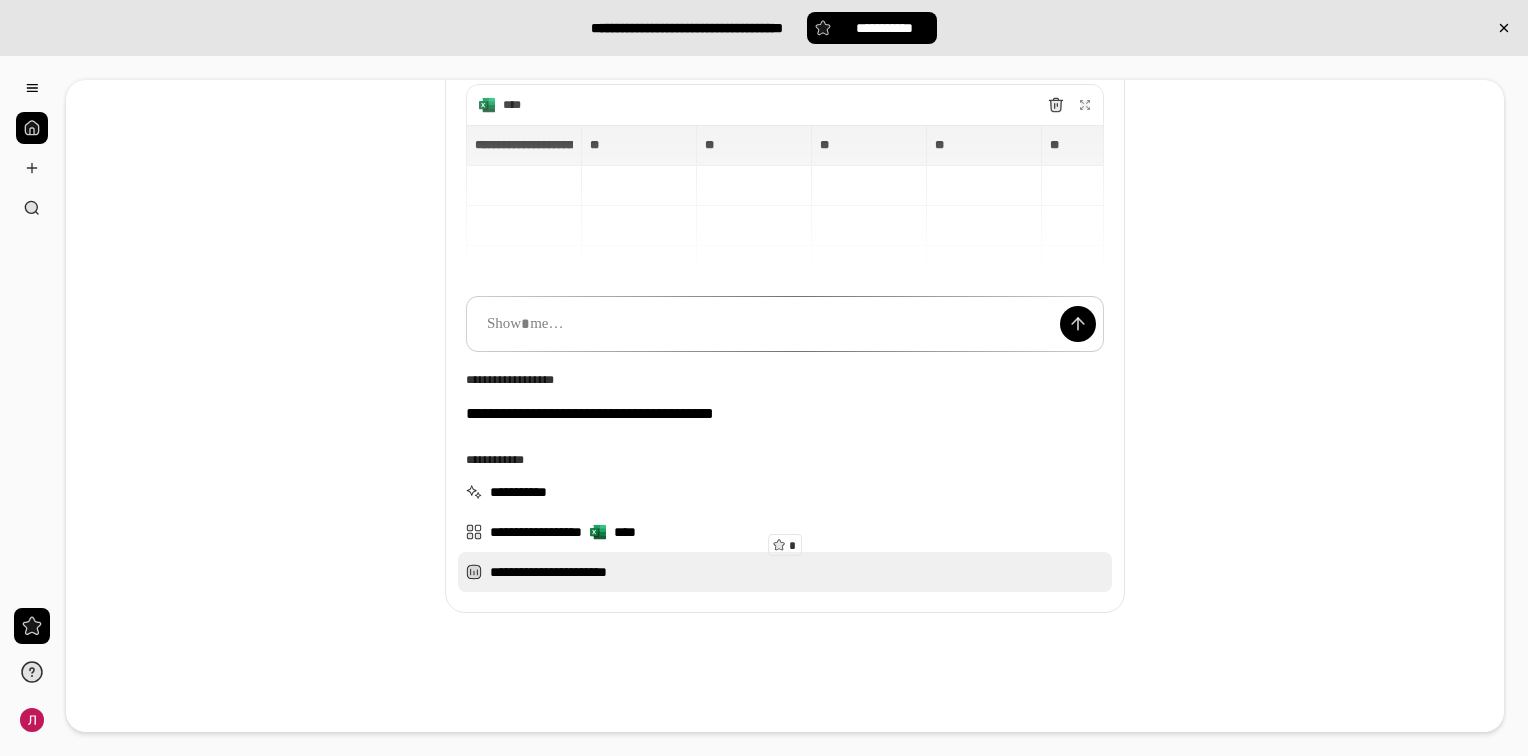 click on "**********" at bounding box center [785, 572] 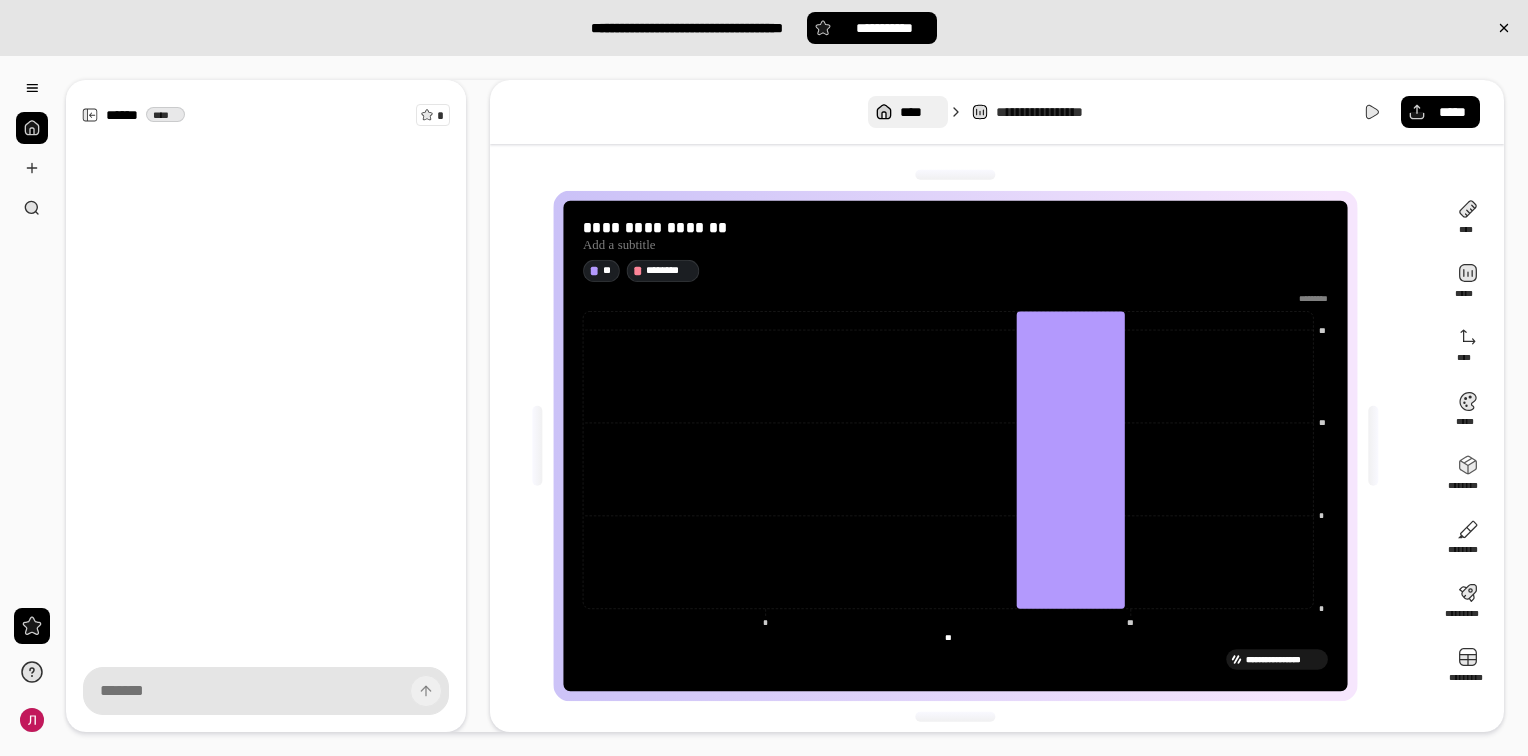 click on "****" at bounding box center [907, 112] 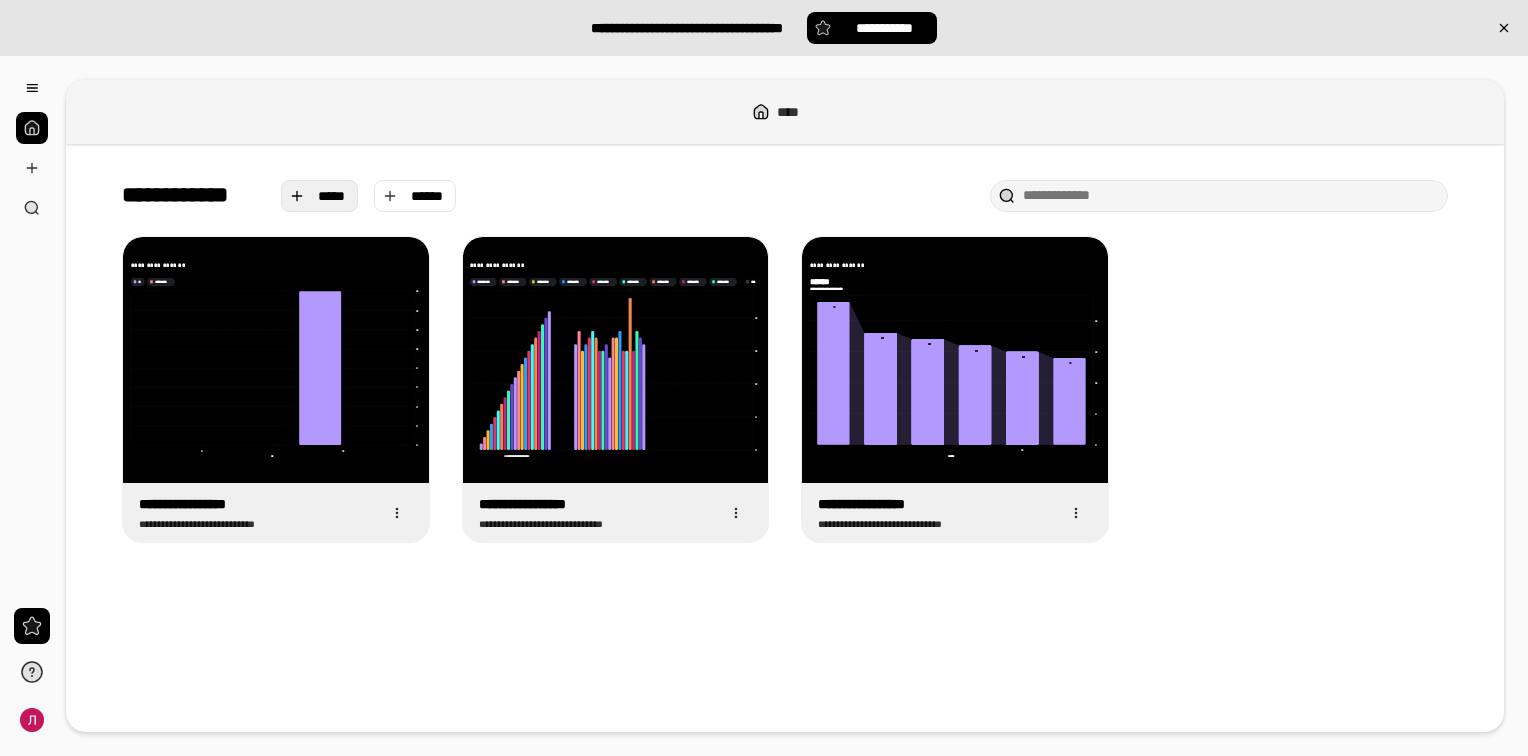 click on "*****" at bounding box center [332, 196] 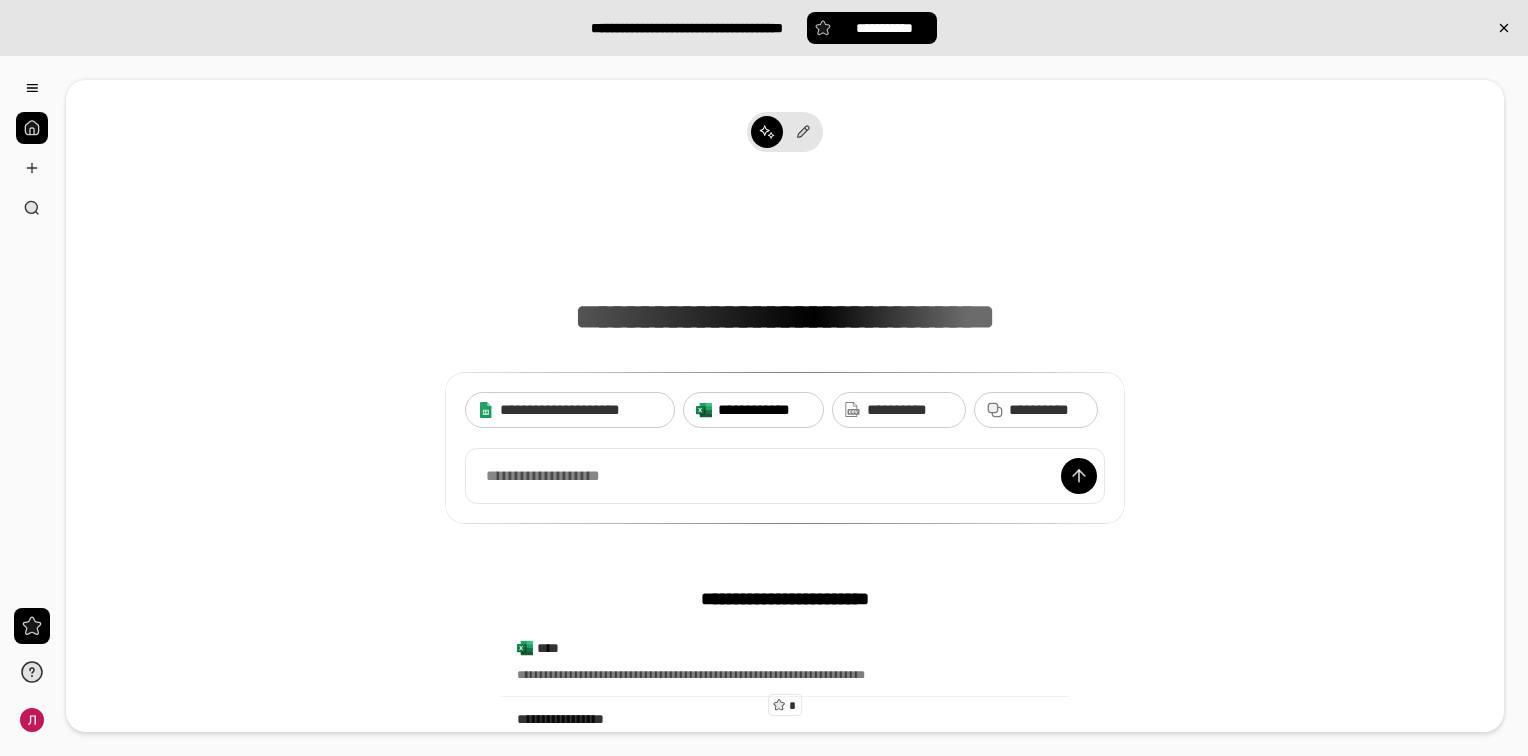 click on "**********" at bounding box center [753, 410] 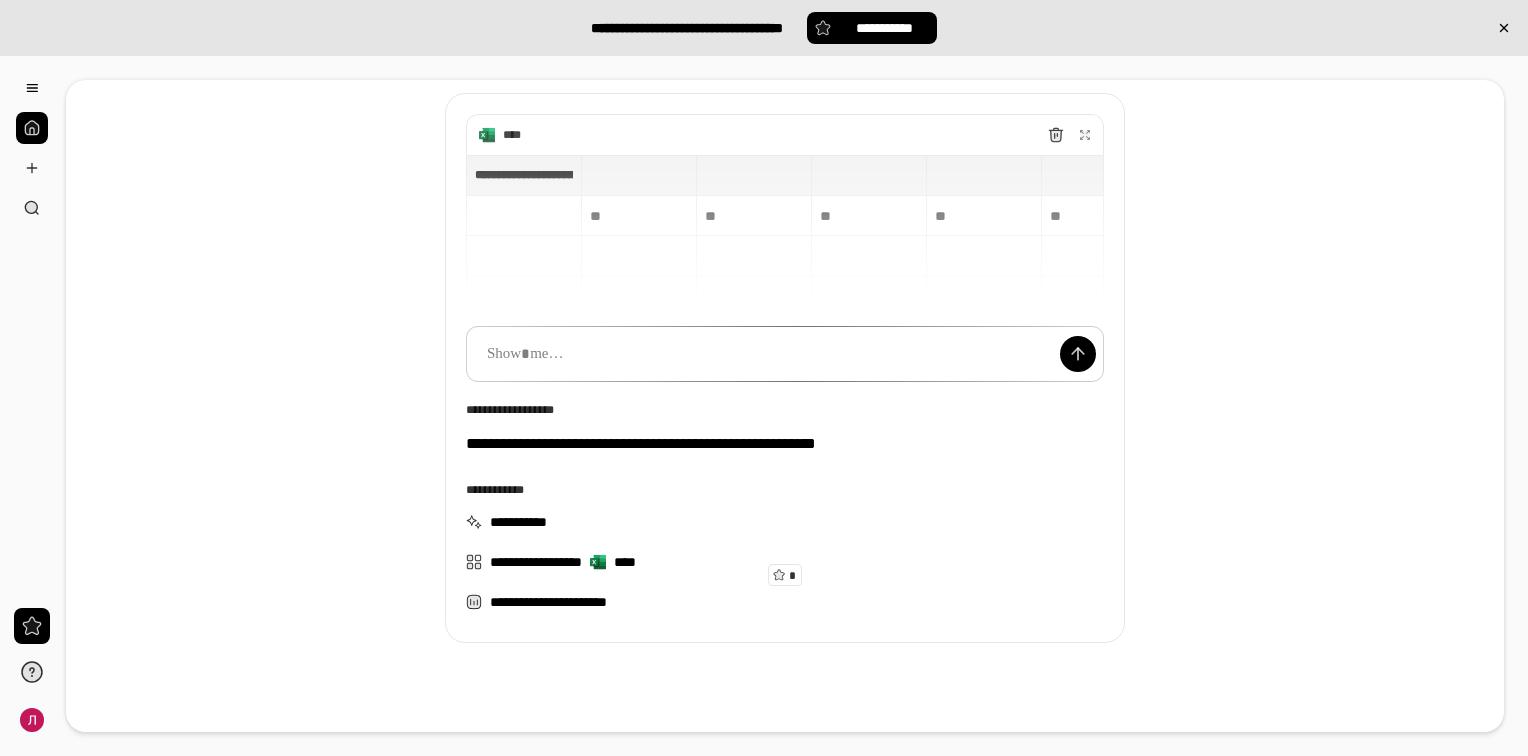 scroll, scrollTop: 160, scrollLeft: 0, axis: vertical 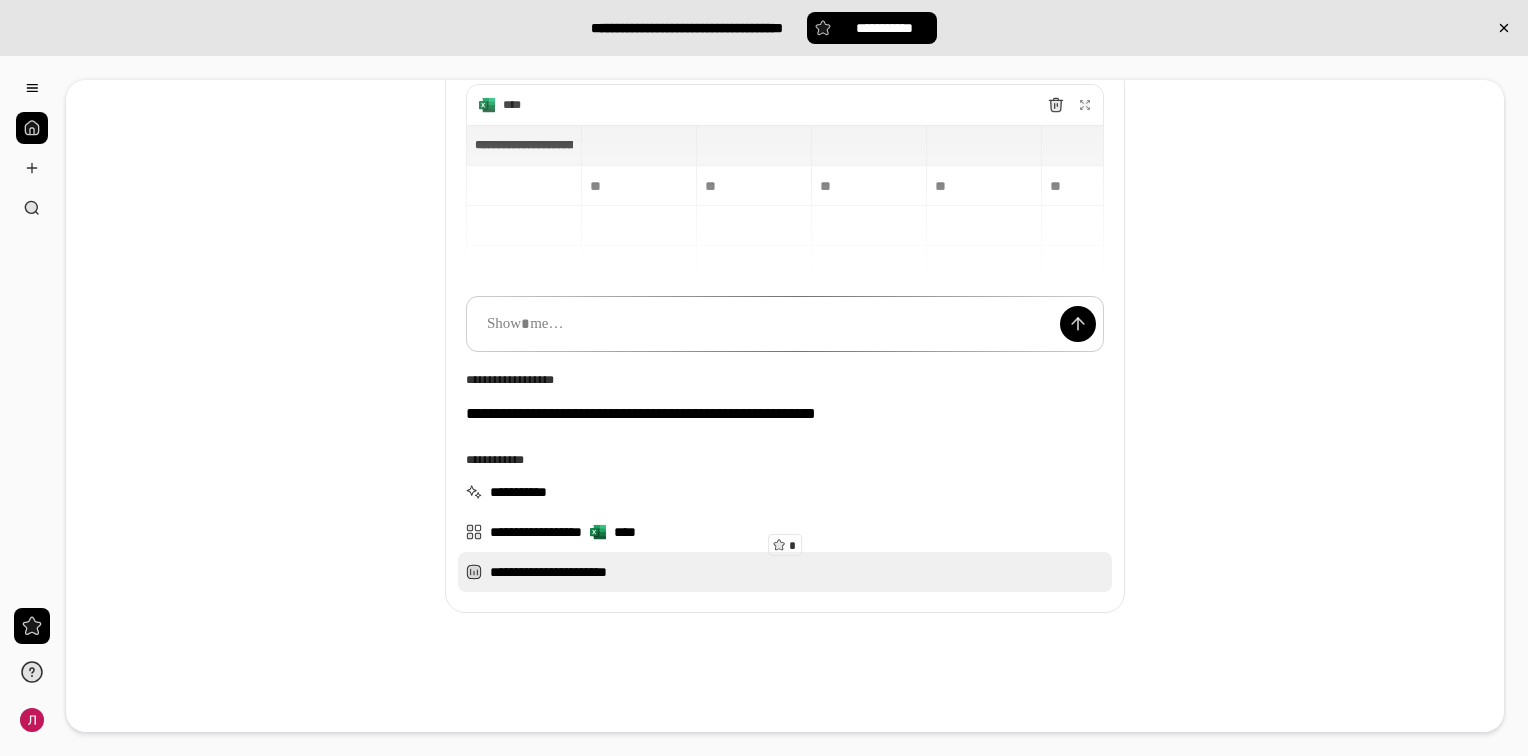 click on "**********" at bounding box center (785, 572) 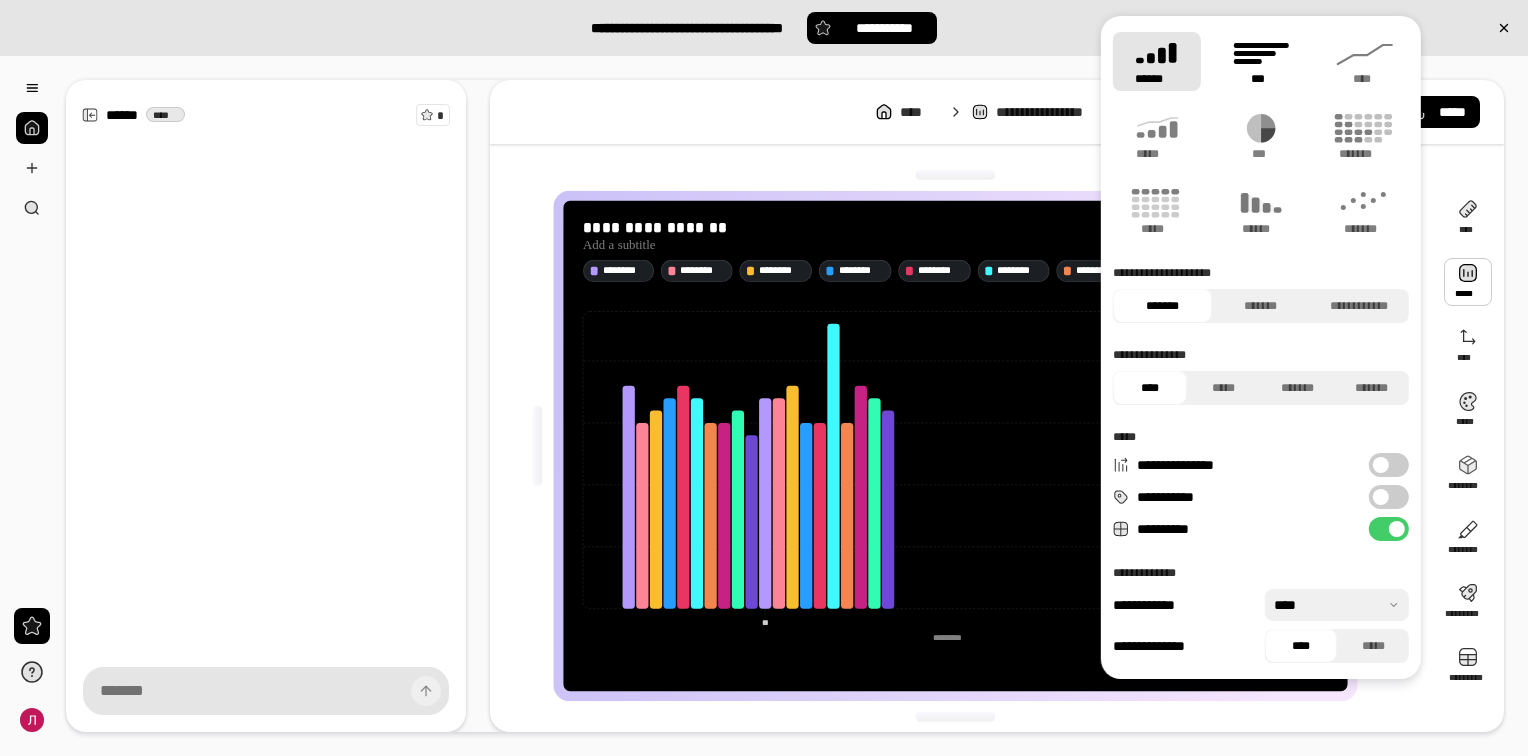click 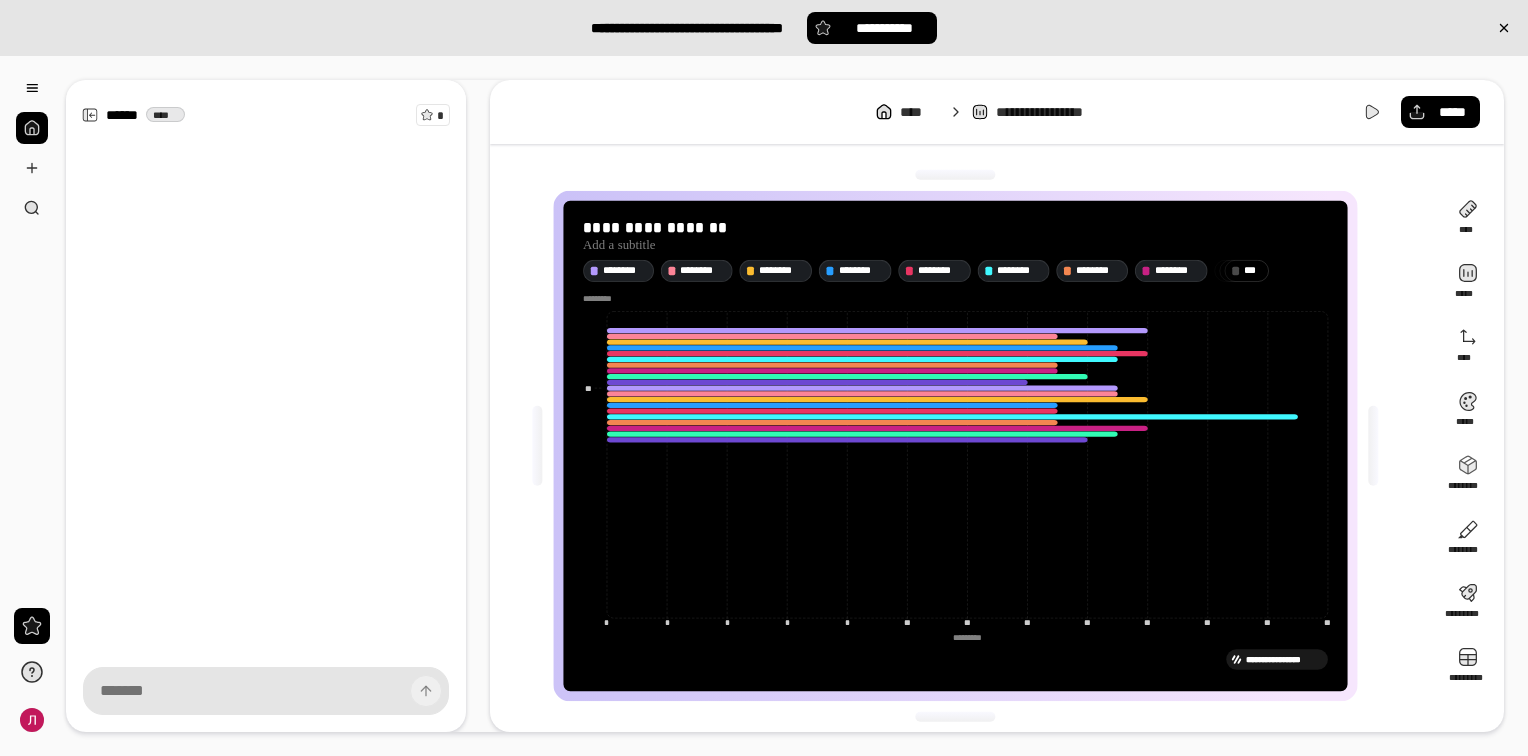 click on "**********" at bounding box center (955, 659) 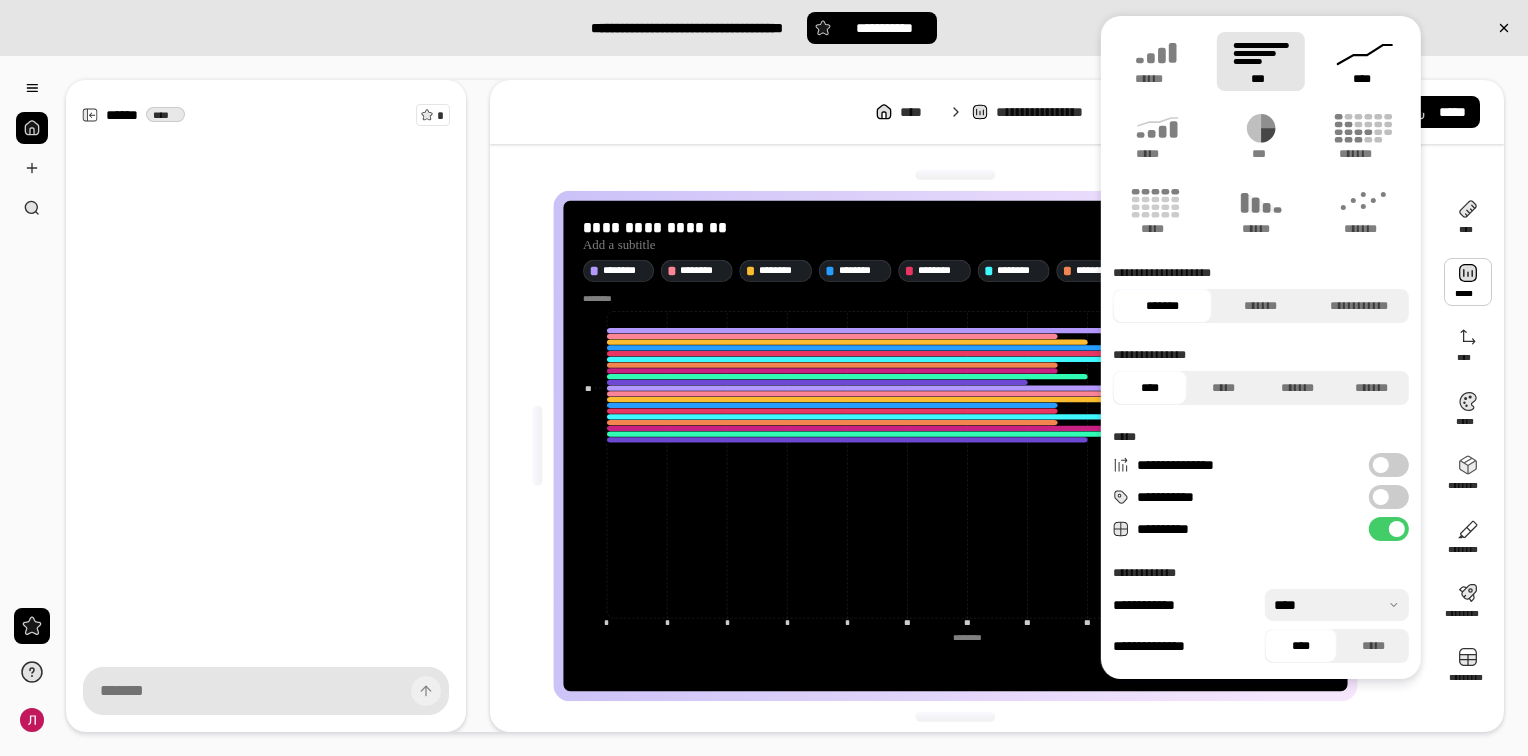 click 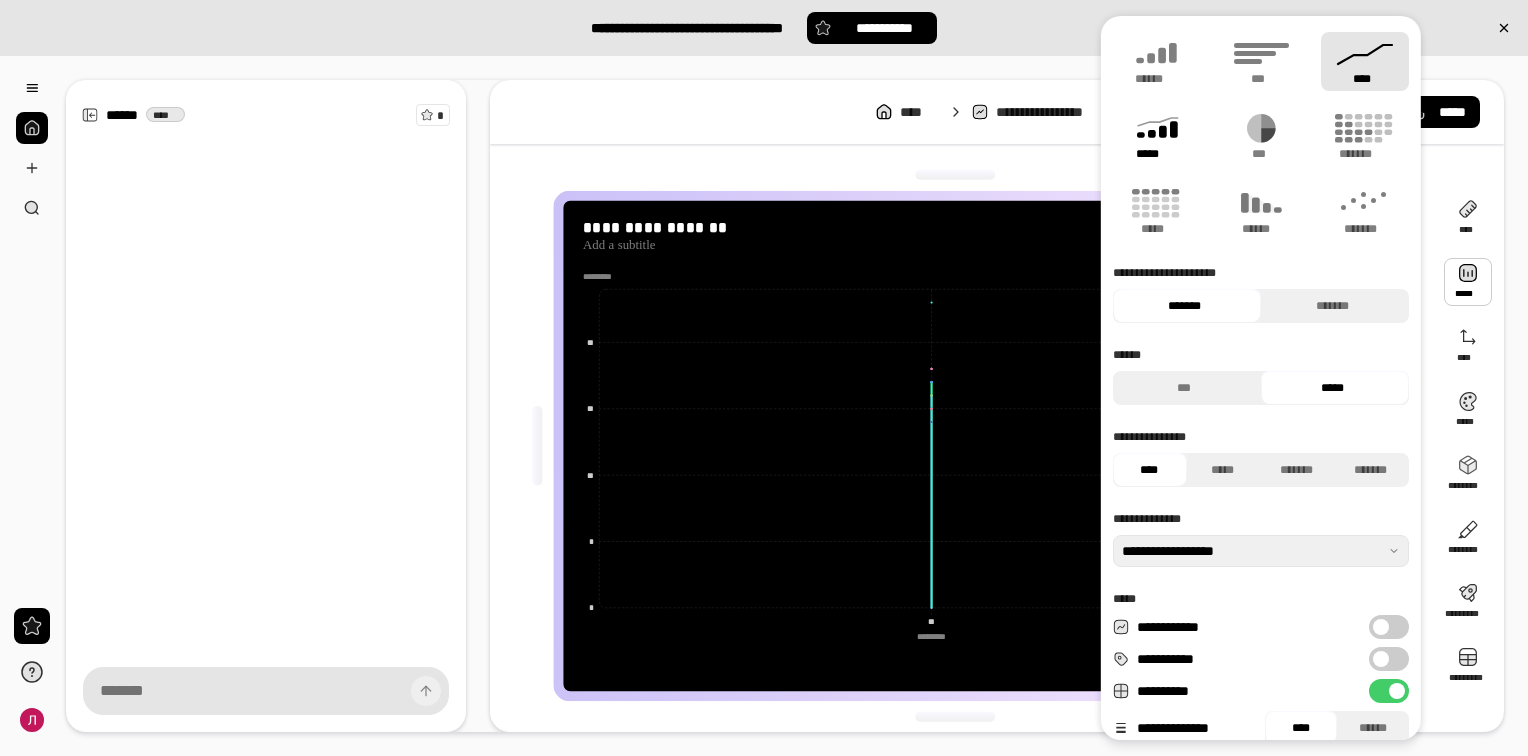 click 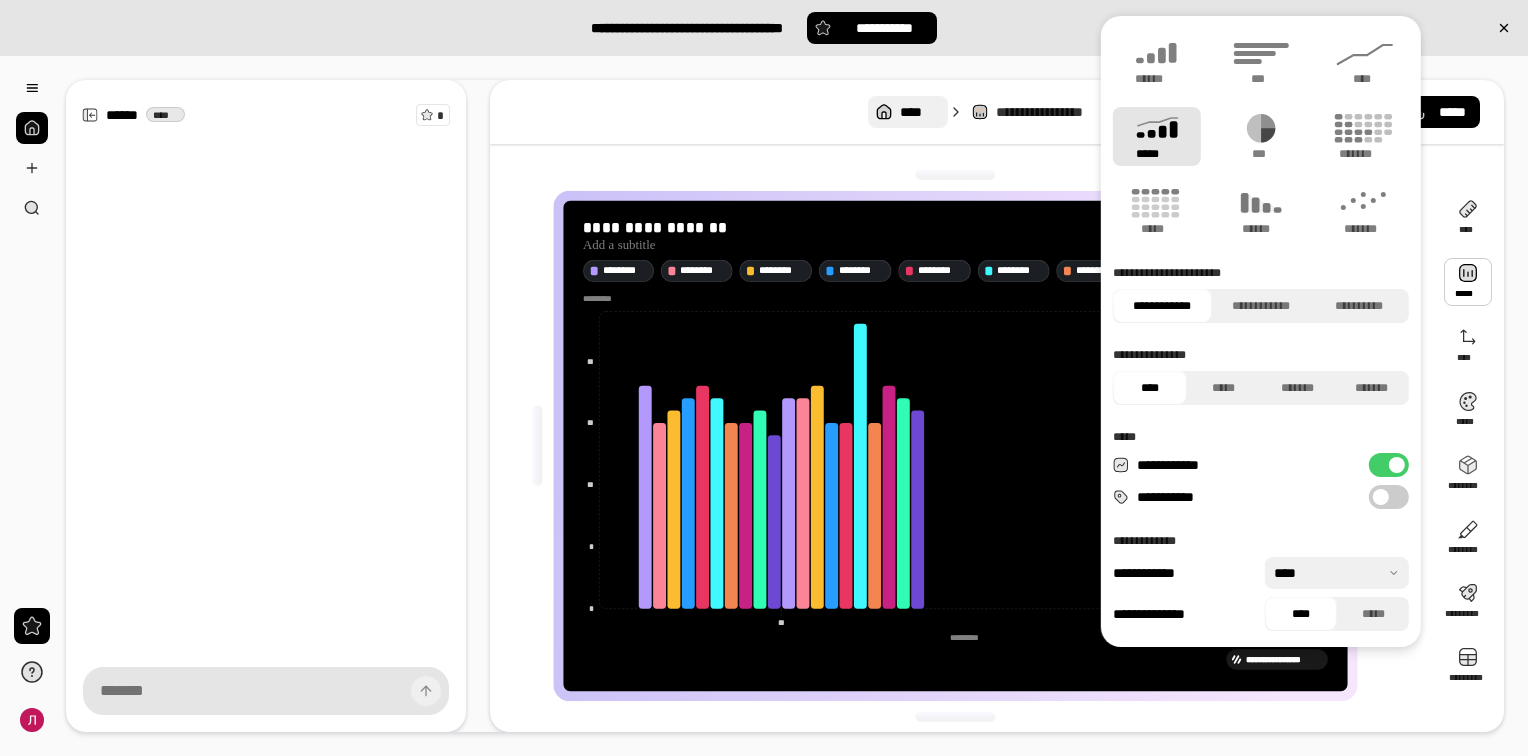 click on "****" at bounding box center [919, 112] 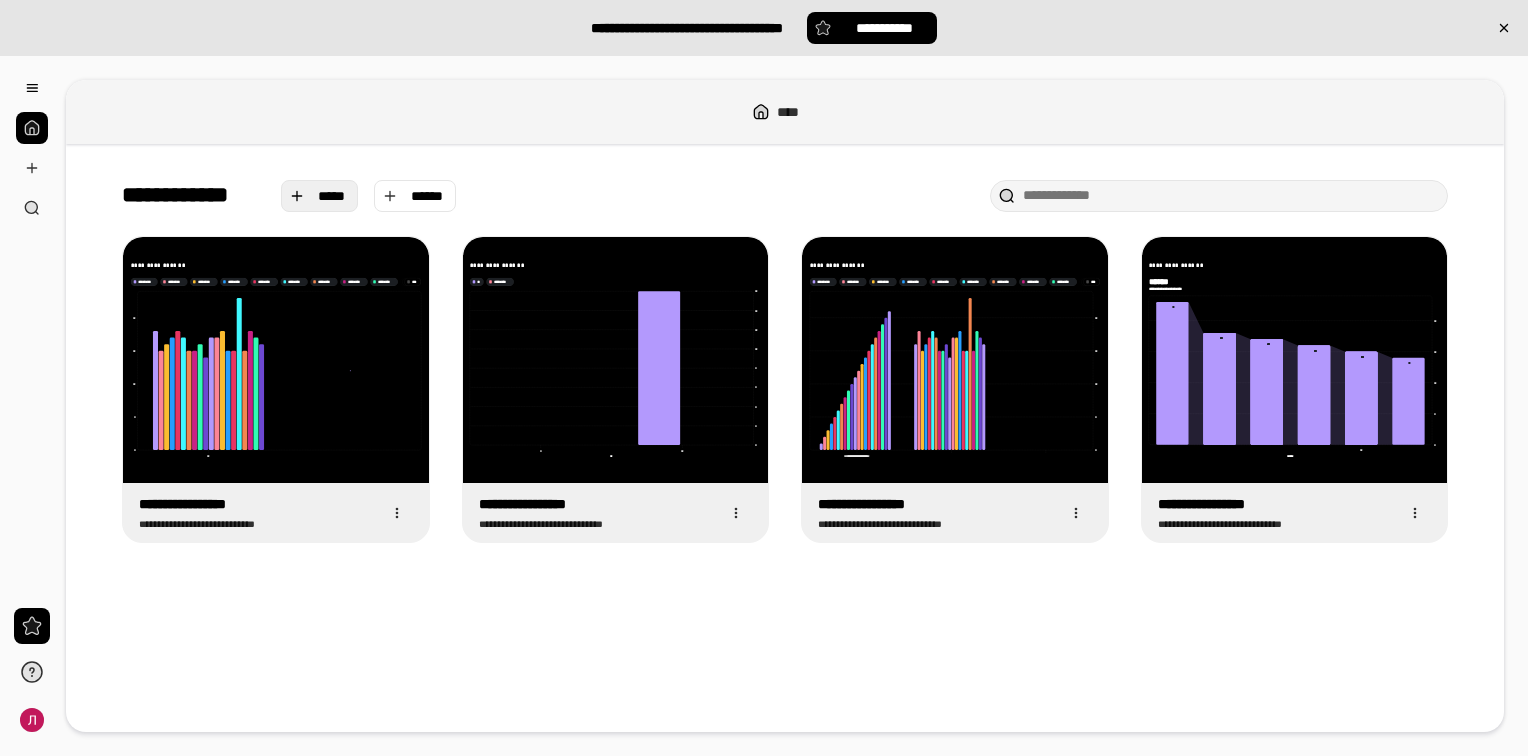 click on "*****" at bounding box center [320, 196] 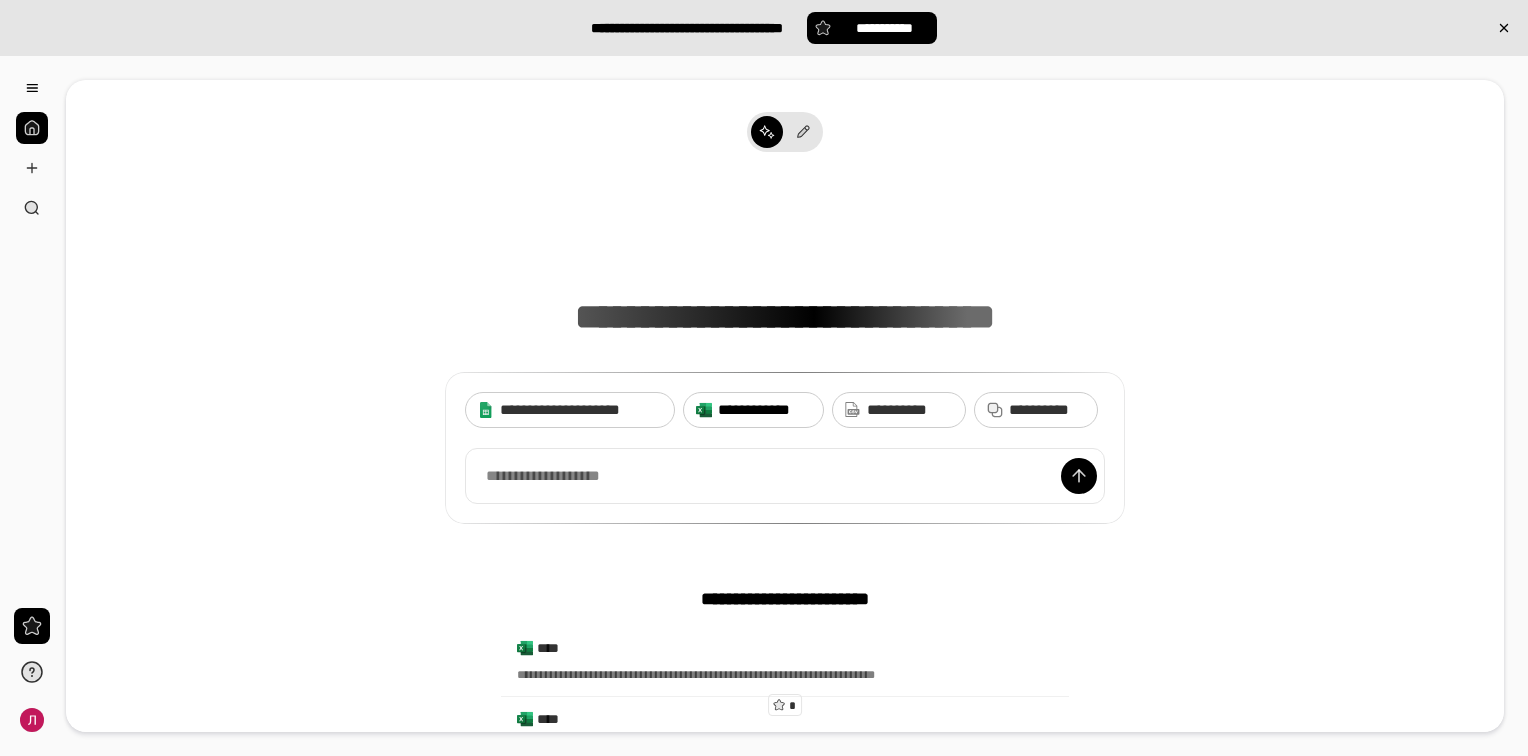 click on "**********" at bounding box center [764, 410] 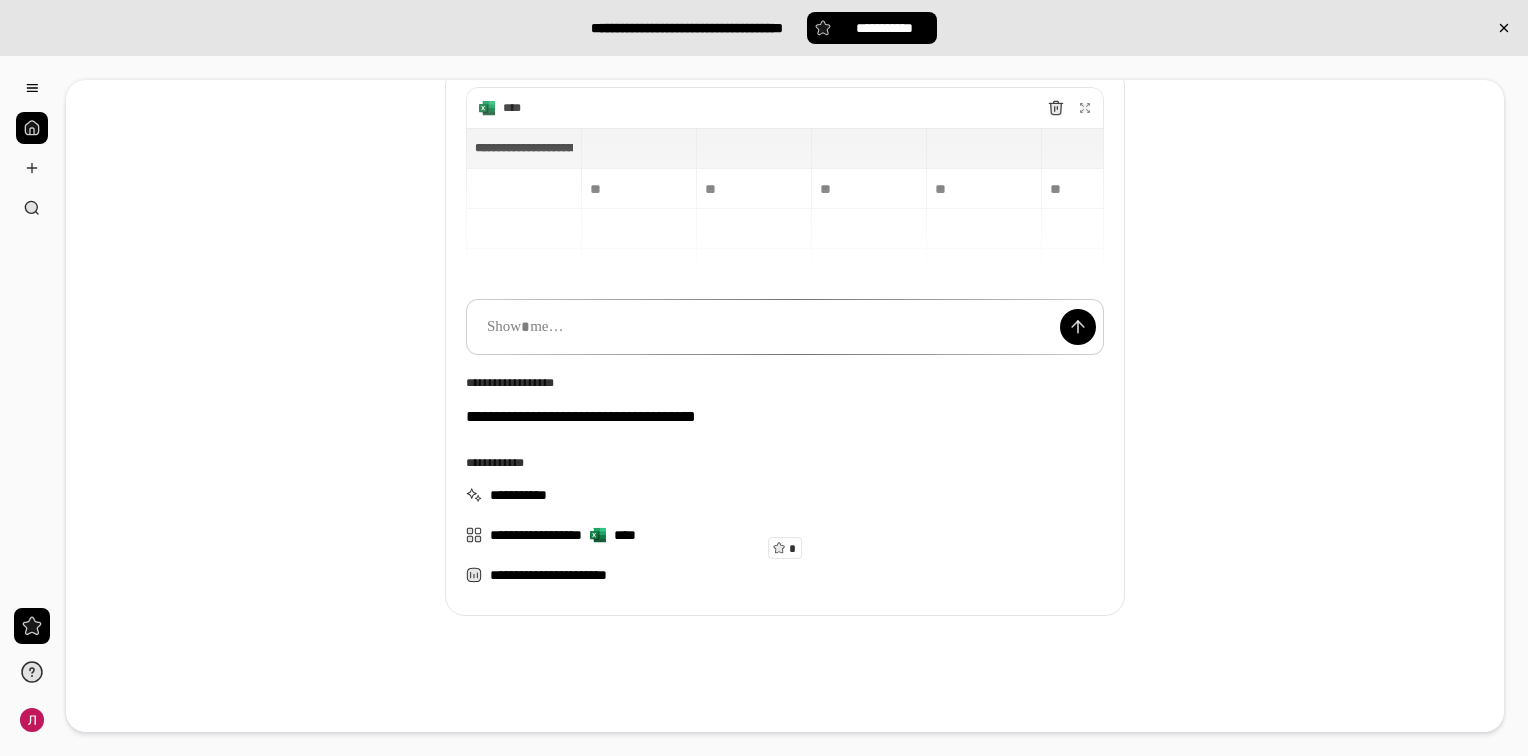 scroll, scrollTop: 160, scrollLeft: 0, axis: vertical 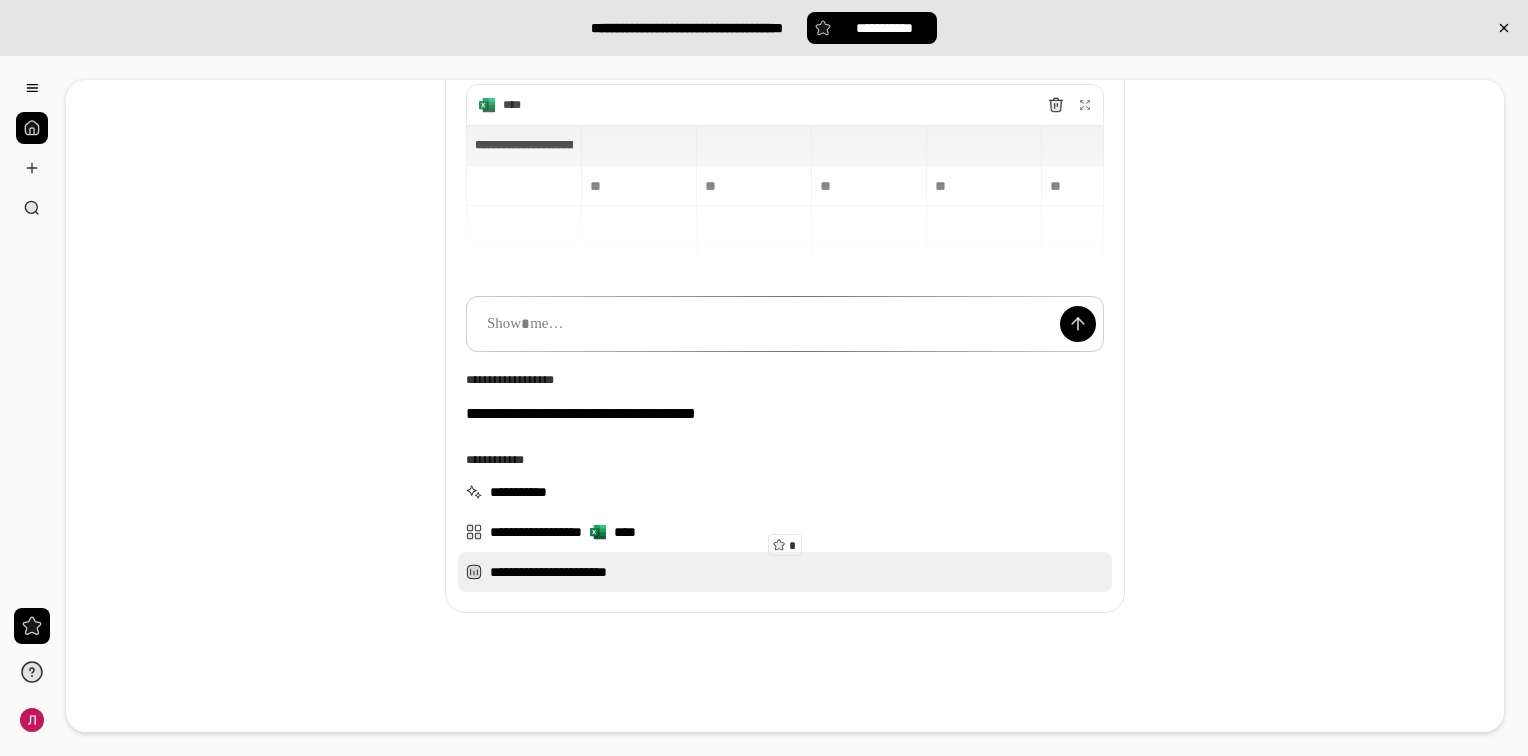 click on "**********" at bounding box center (785, 572) 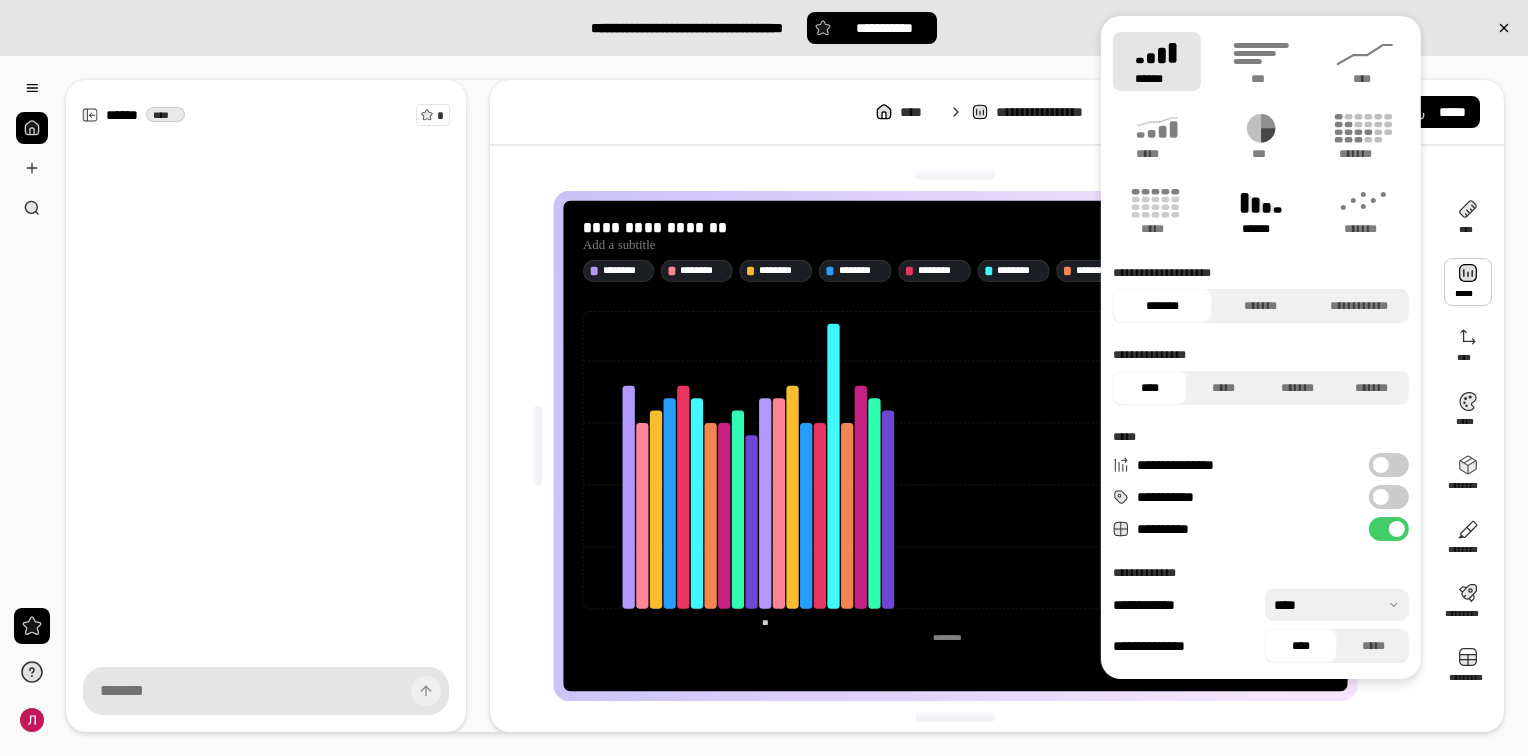 click 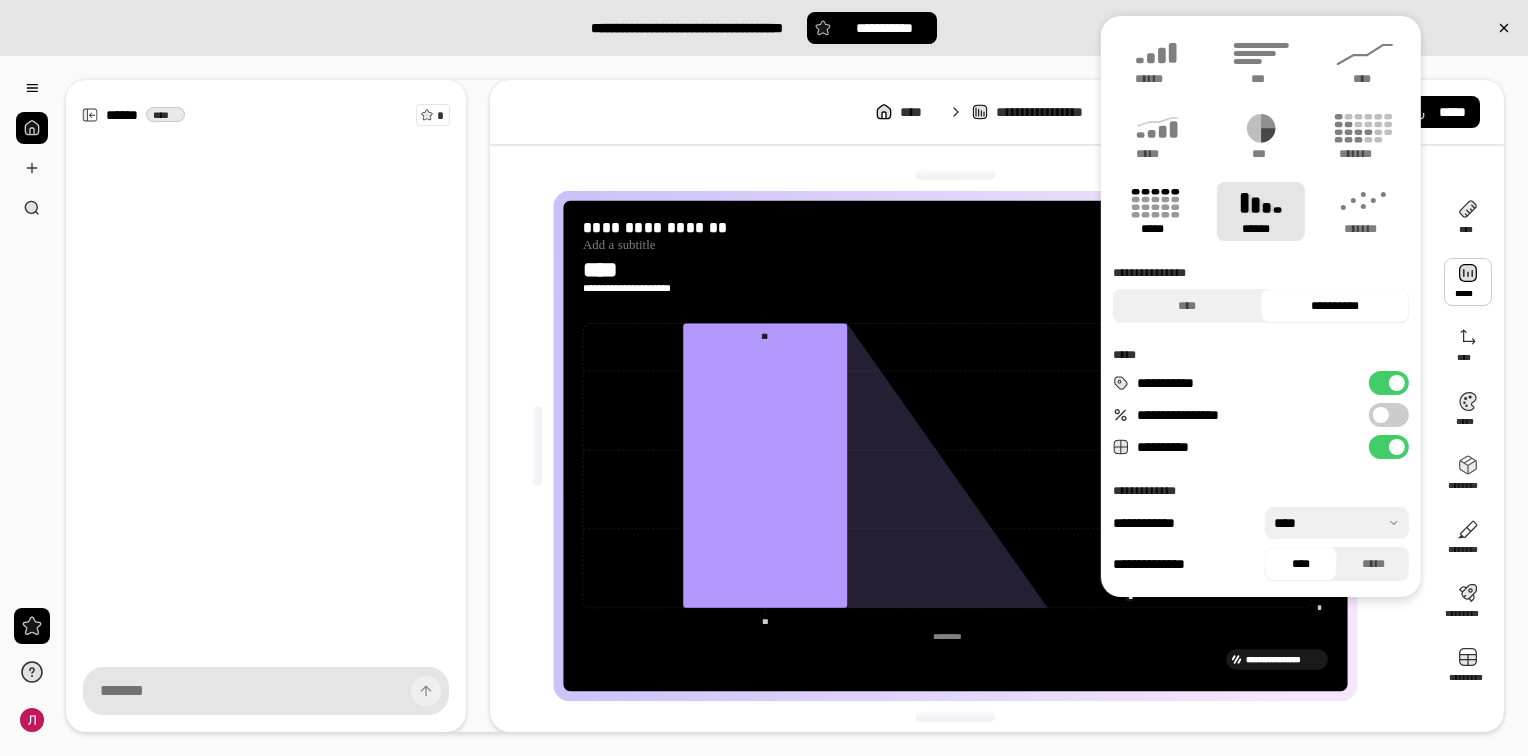 click 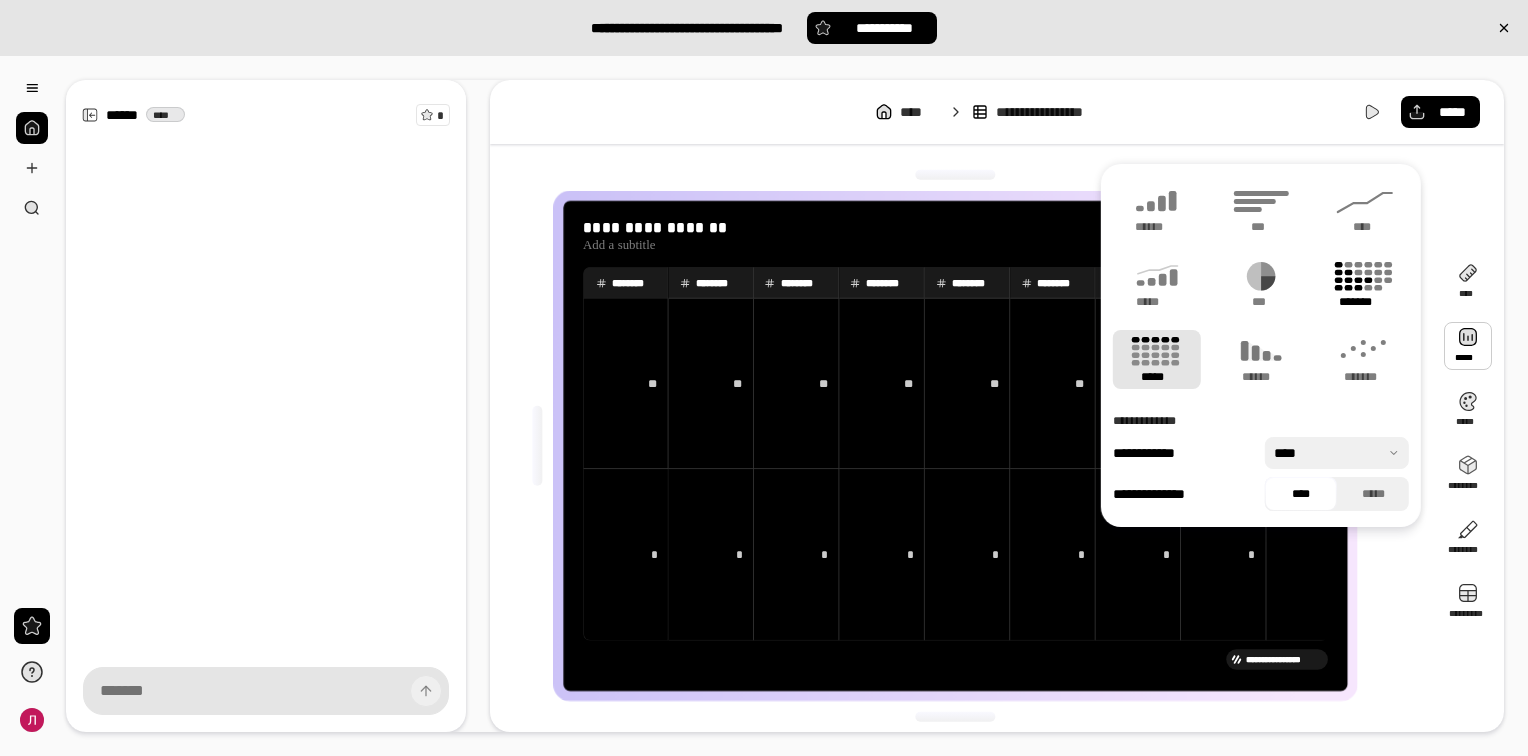 click 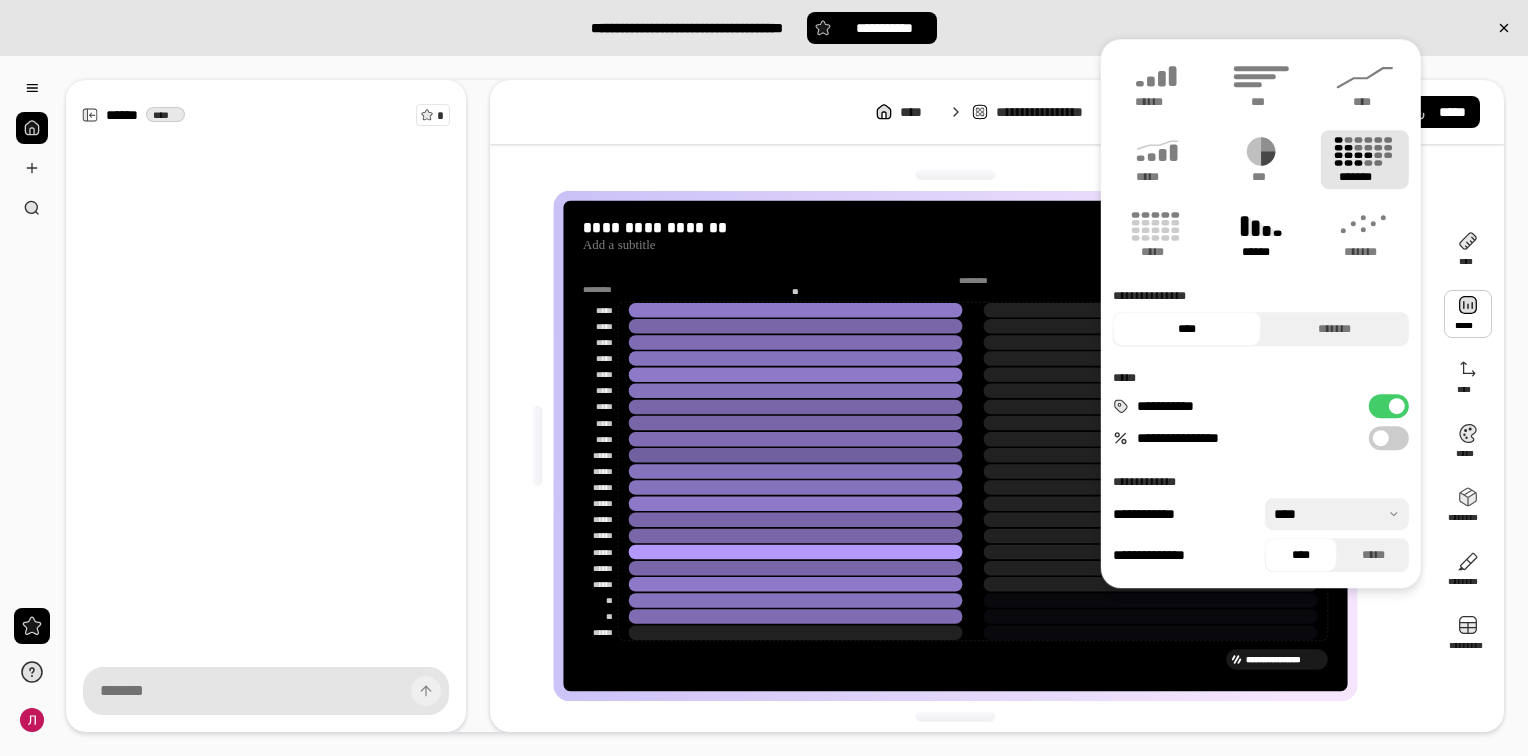 type on "*******" 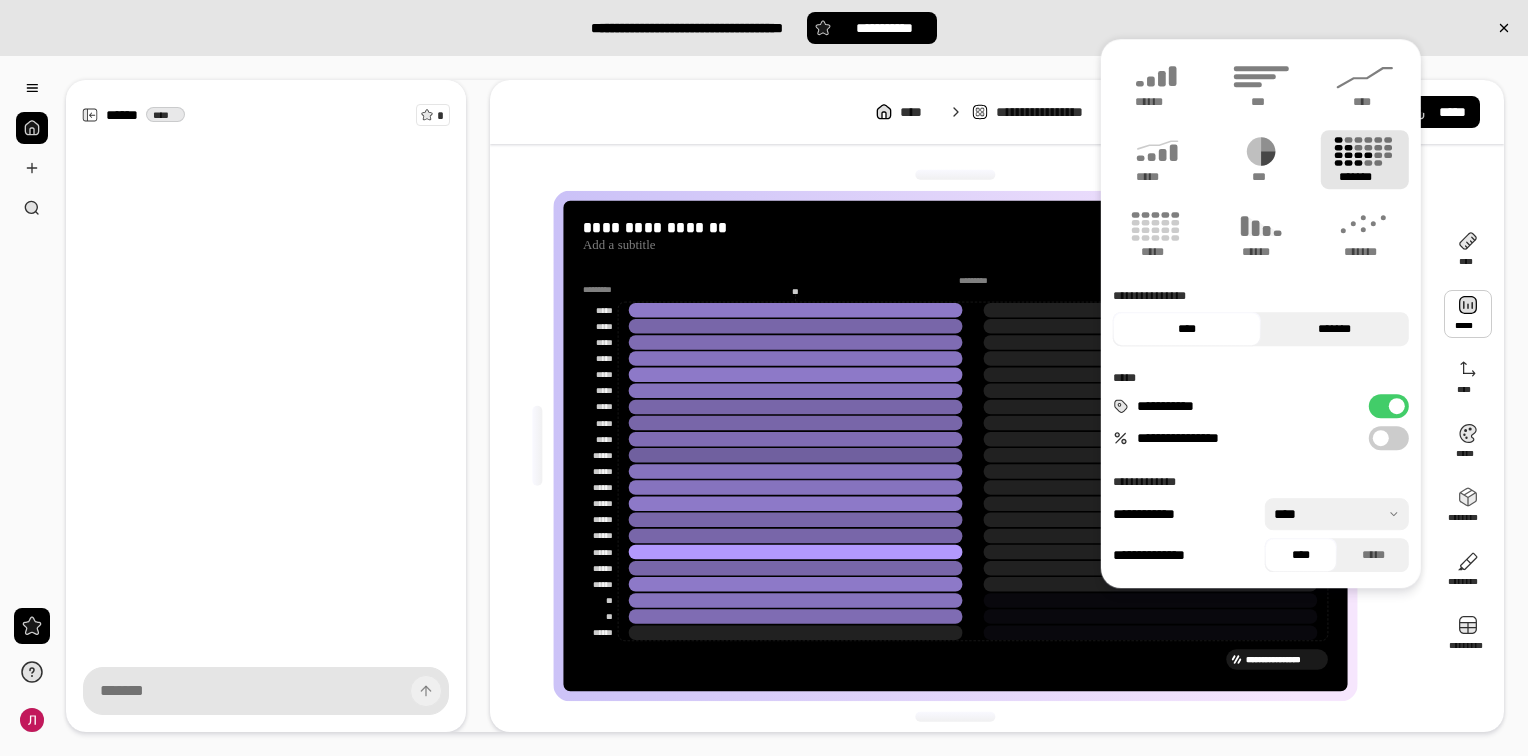 click on "*******" at bounding box center [1335, 329] 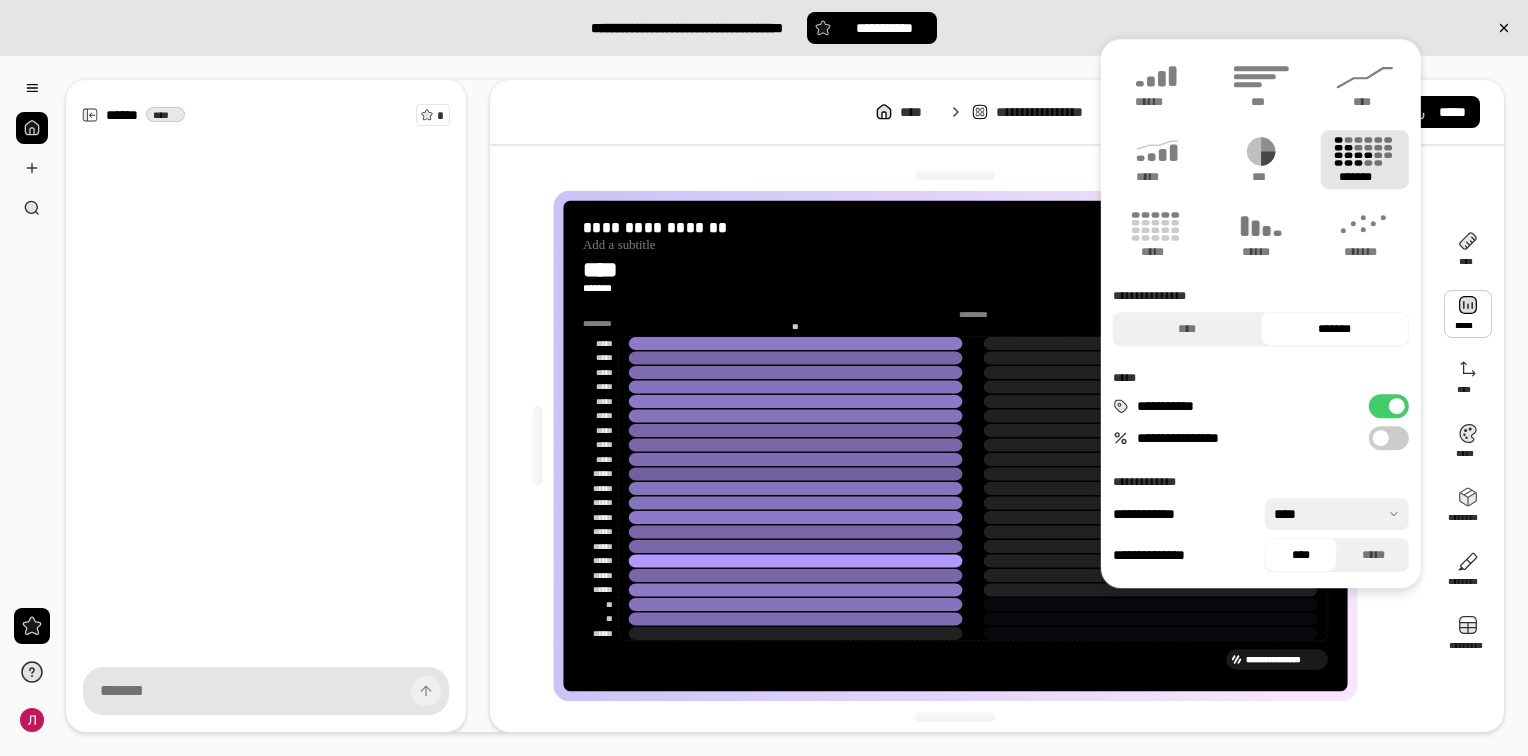 click at bounding box center (1397, 406) 